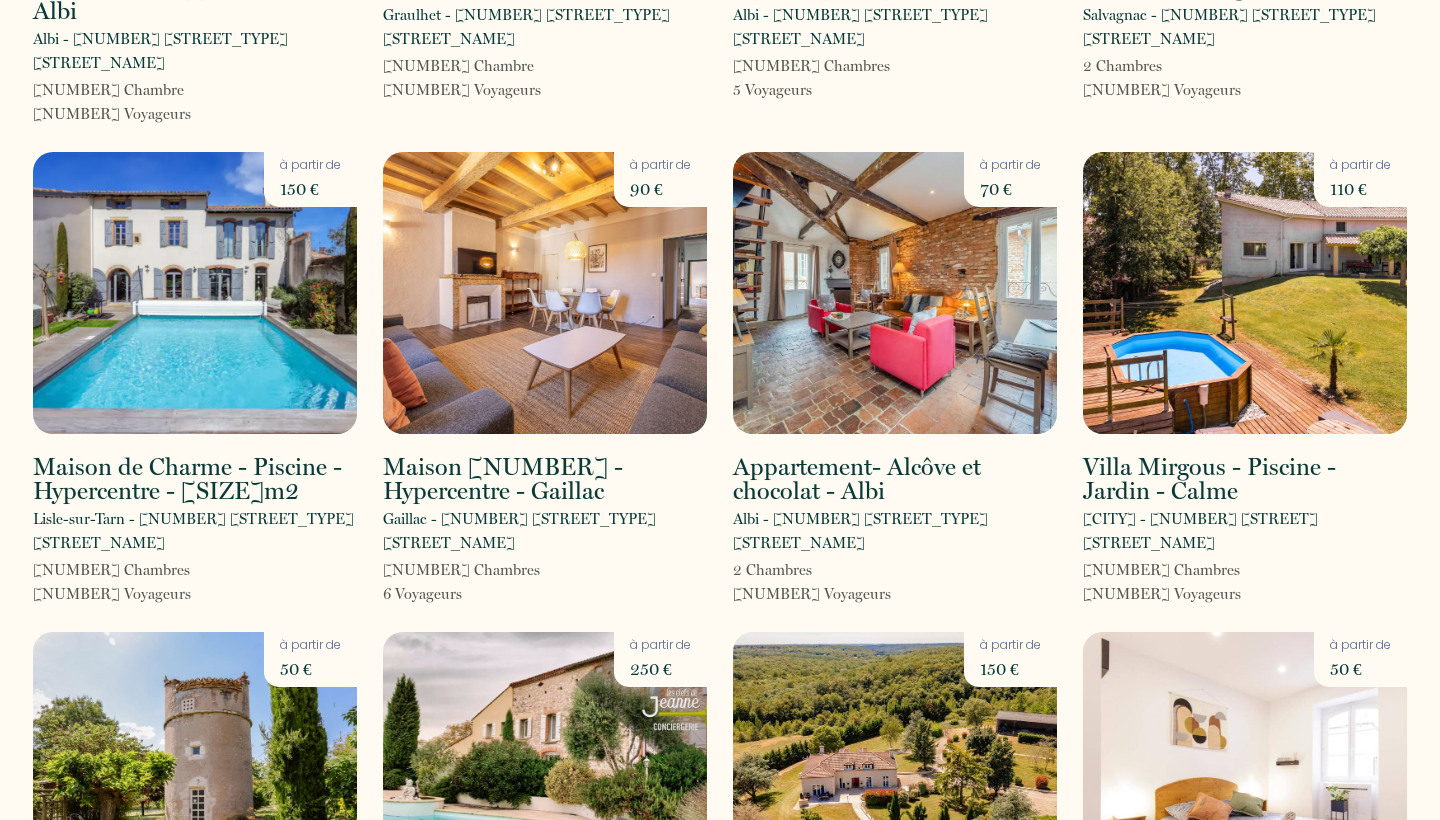scroll, scrollTop: 2413, scrollLeft: 0, axis: vertical 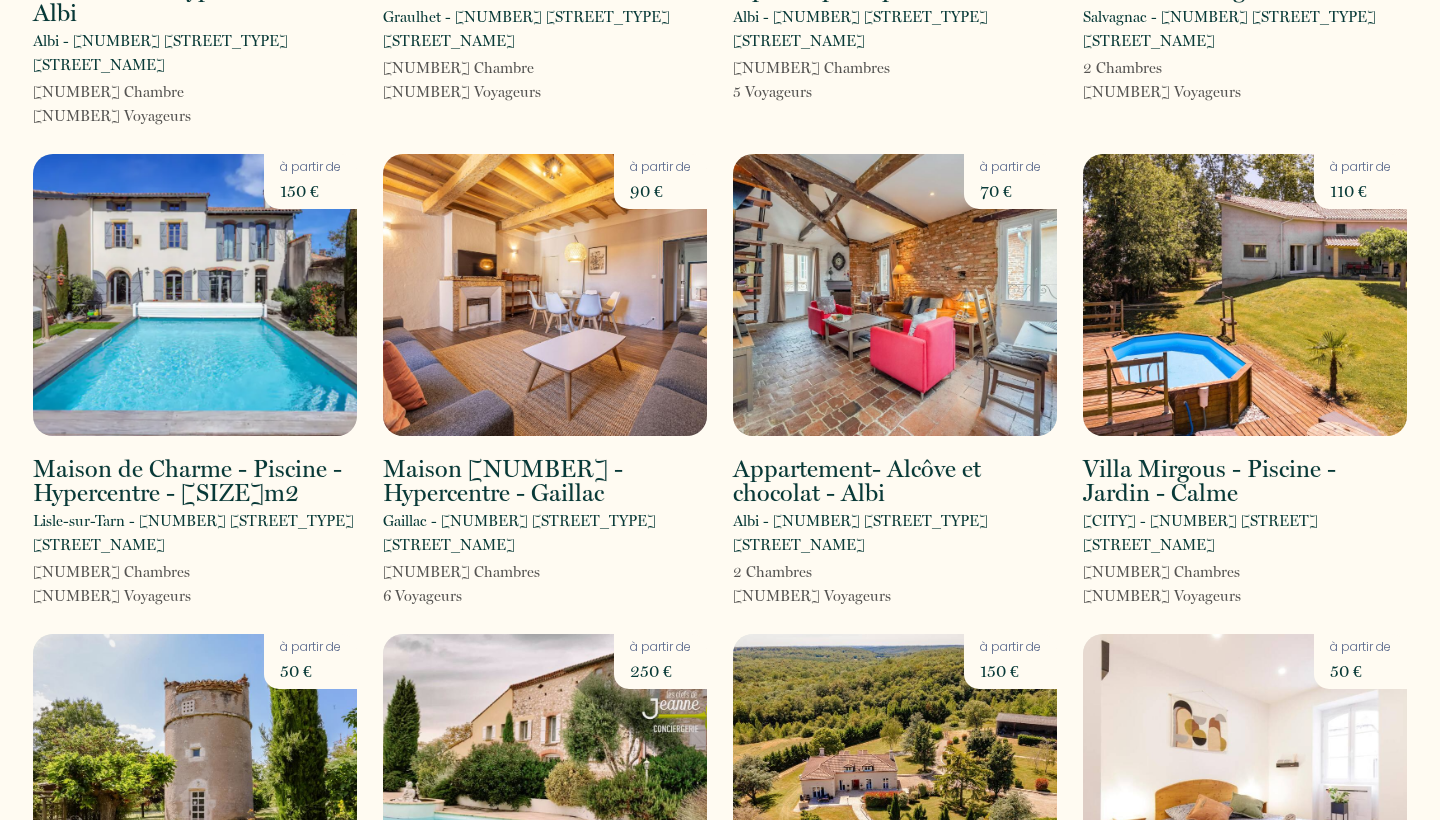 click at bounding box center (195, 295) 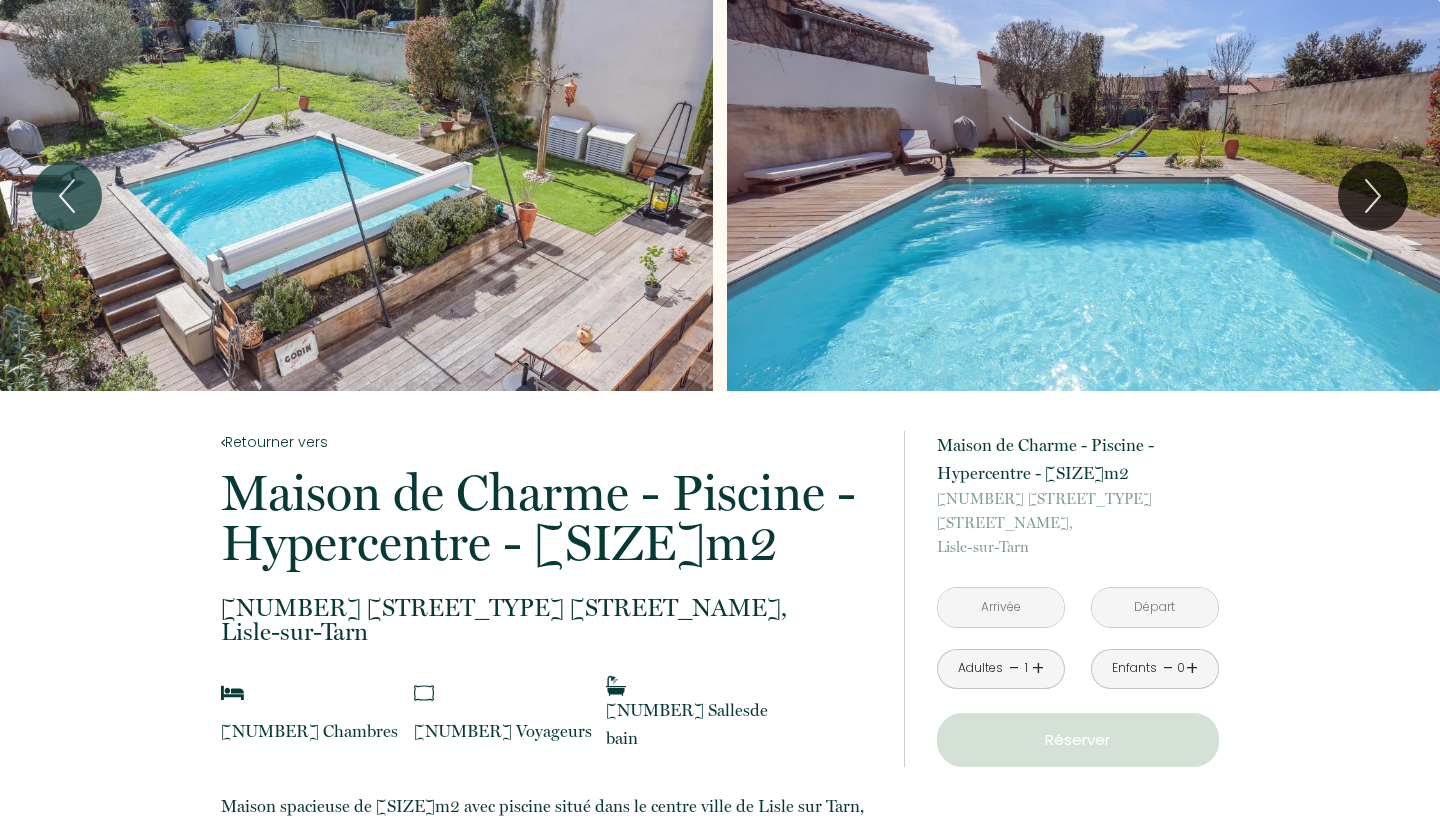 click at bounding box center (356, 195) 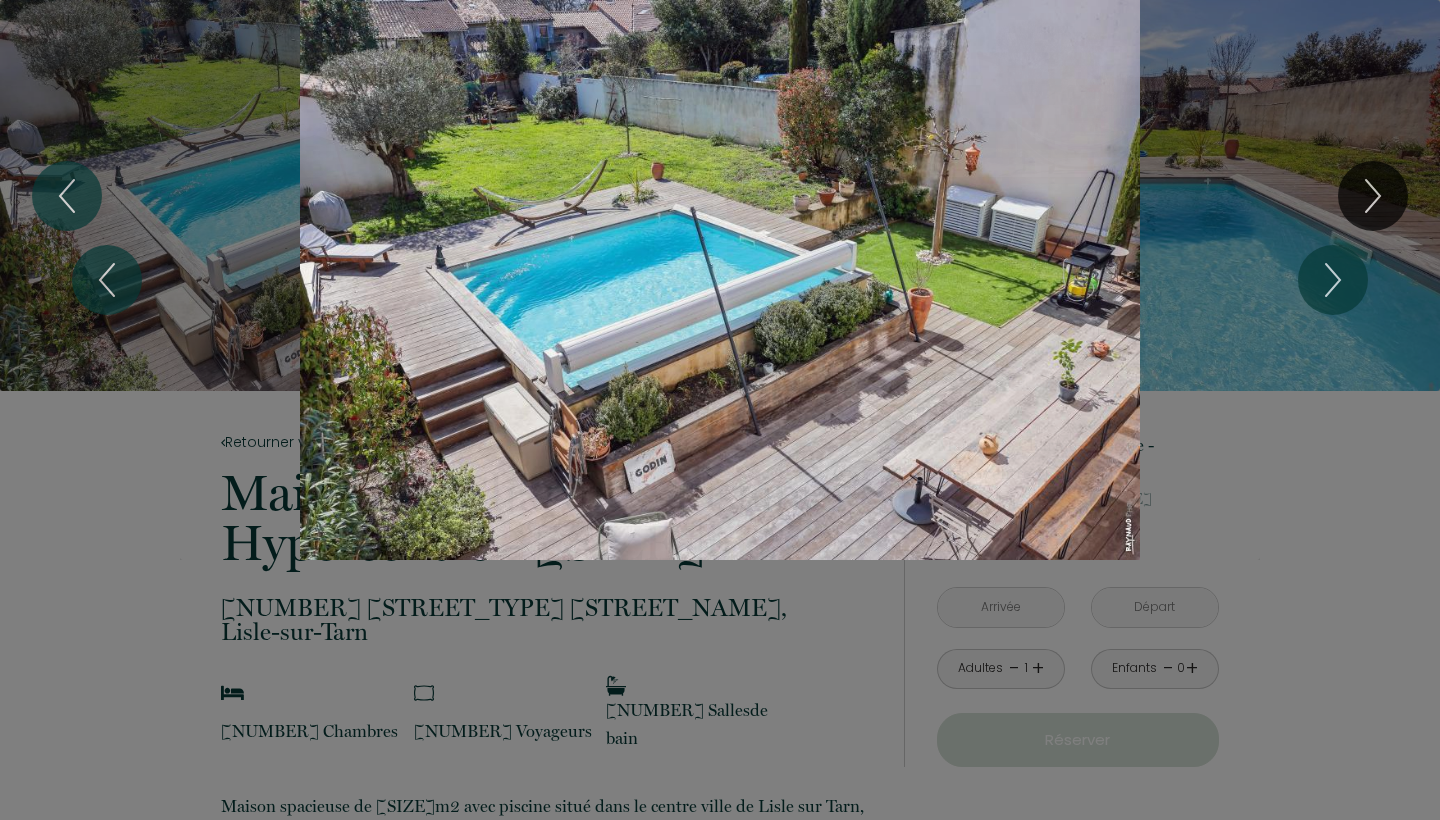 click on "1 2 3 4 5 6 7 8 9 10 11 12 13 14 15 16 17 18 19 20 21 22 23 24 25 26 27 28 29 30 31 32 33 34 35 36 37 38 39 40 41 42 43 44 45 46 47 48 49 50" at bounding box center [720, 280] 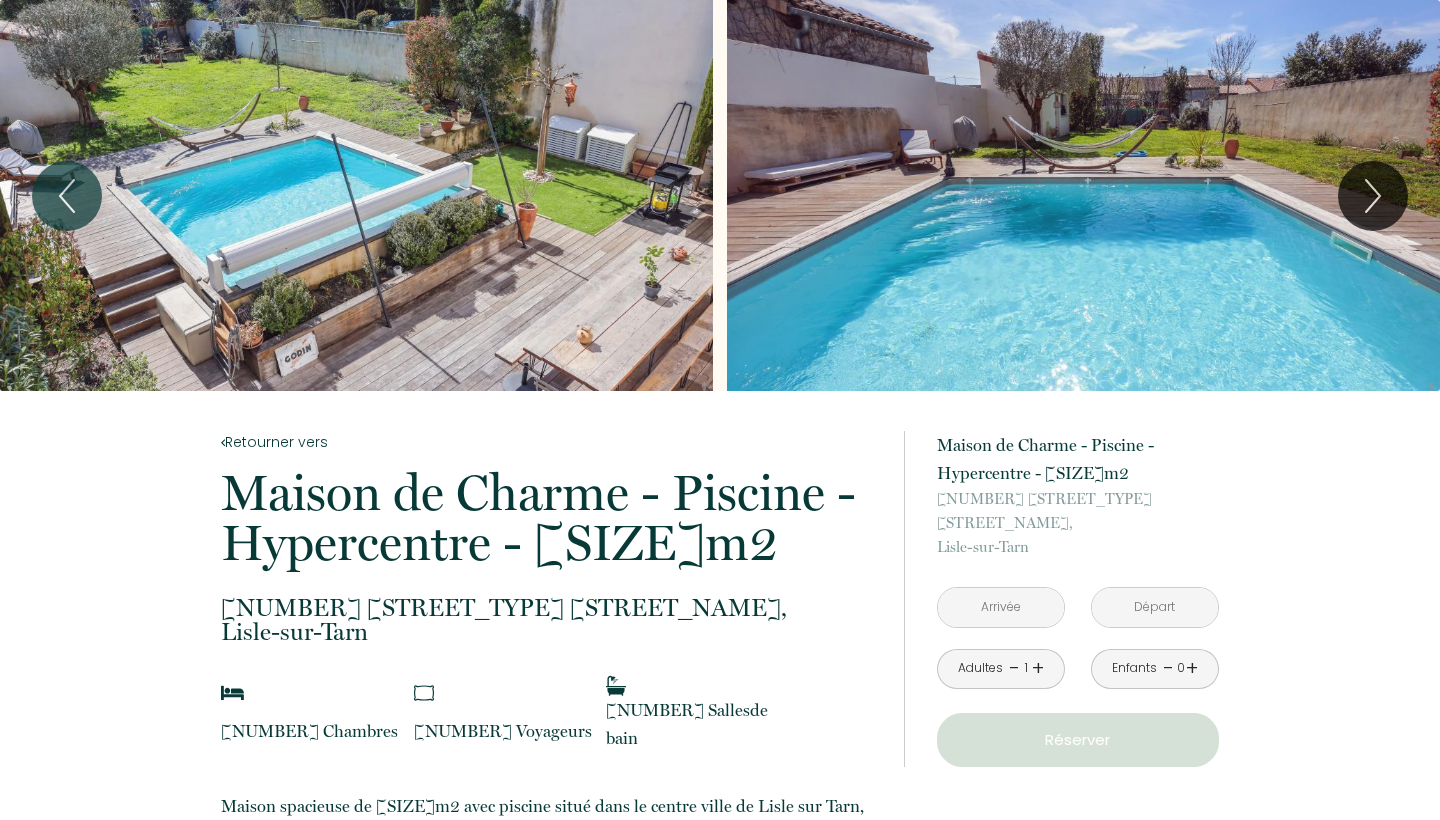 click at bounding box center [356, 195] 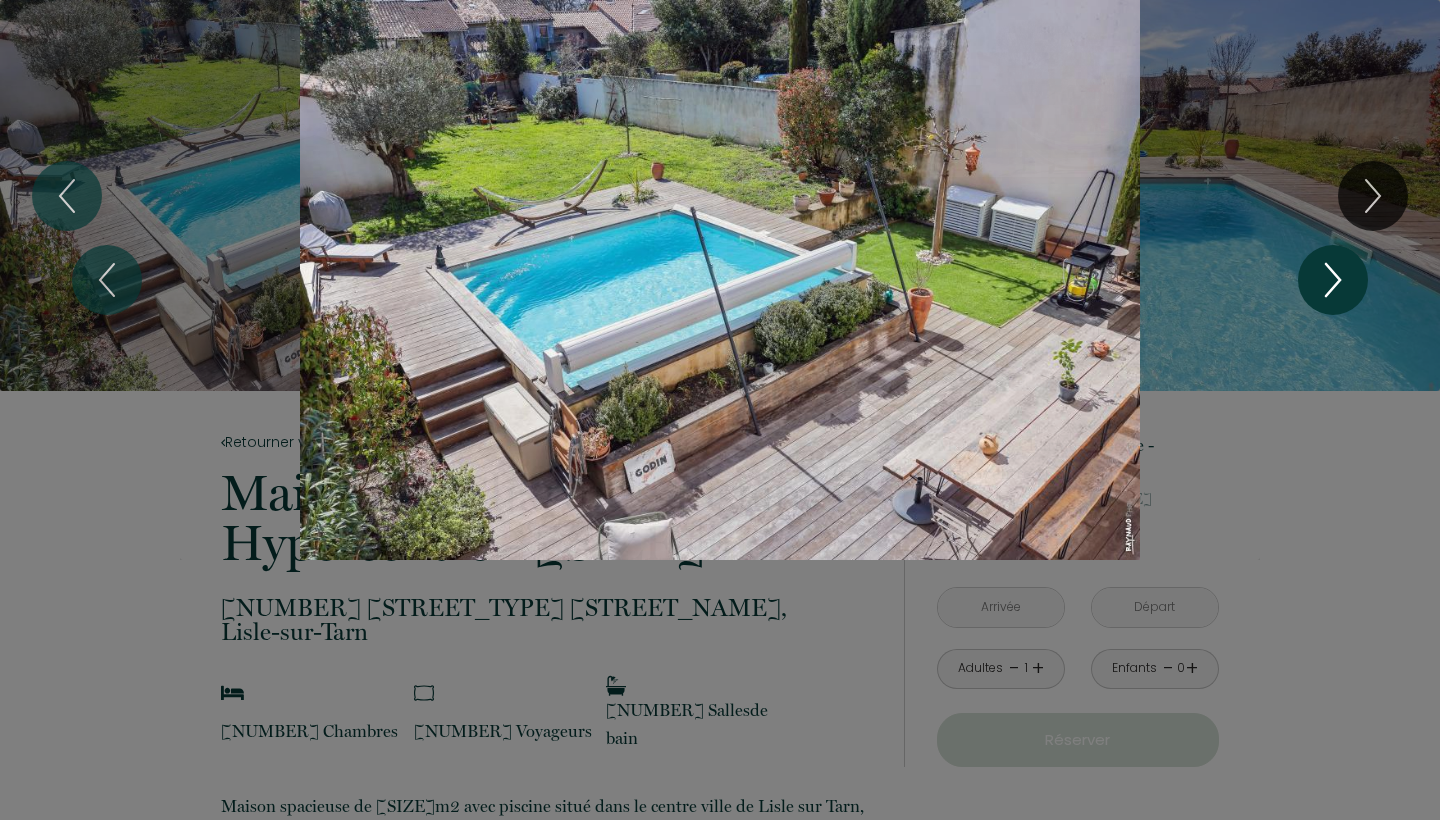 click at bounding box center [1333, 280] 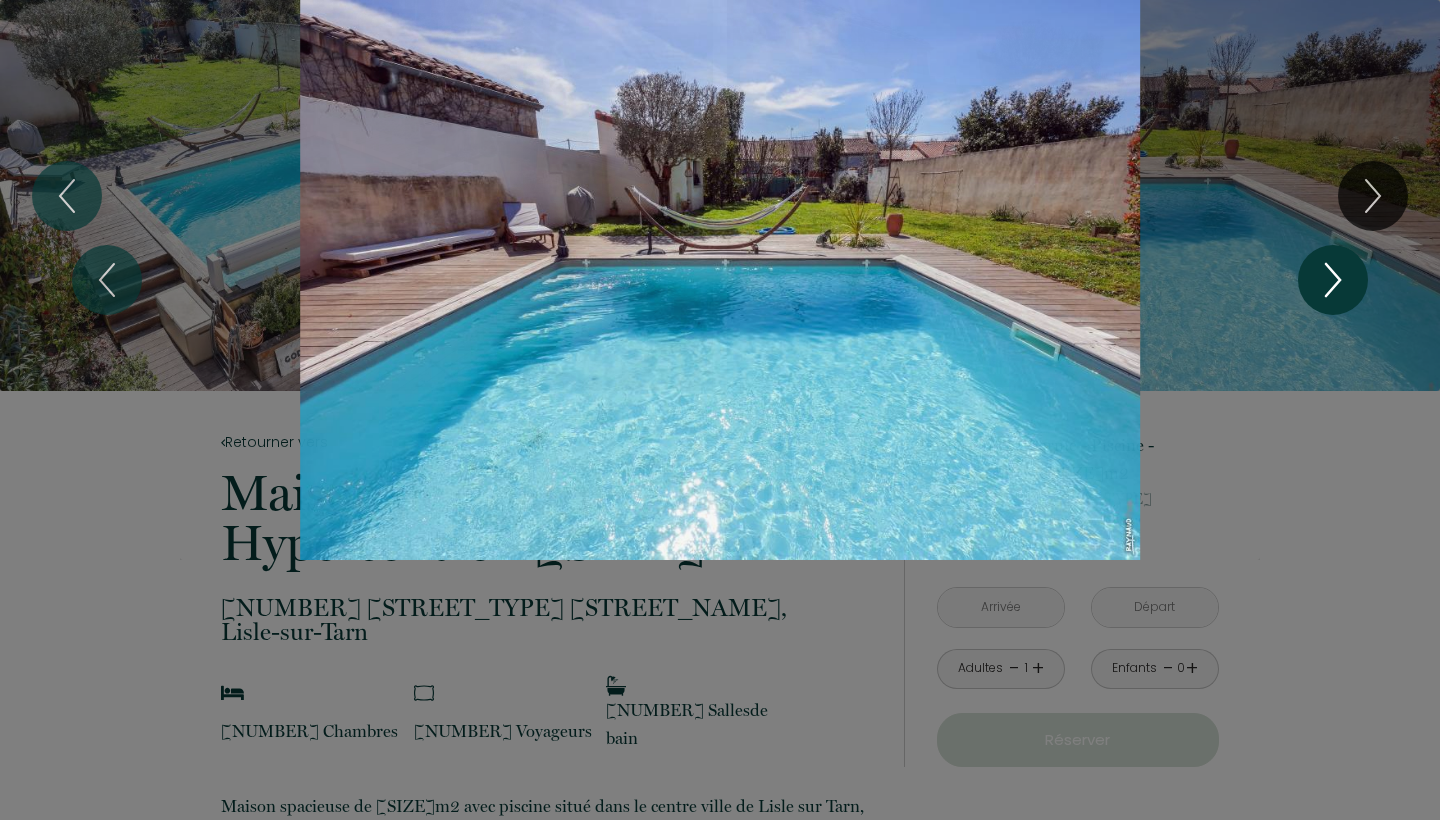 click at bounding box center [1333, 280] 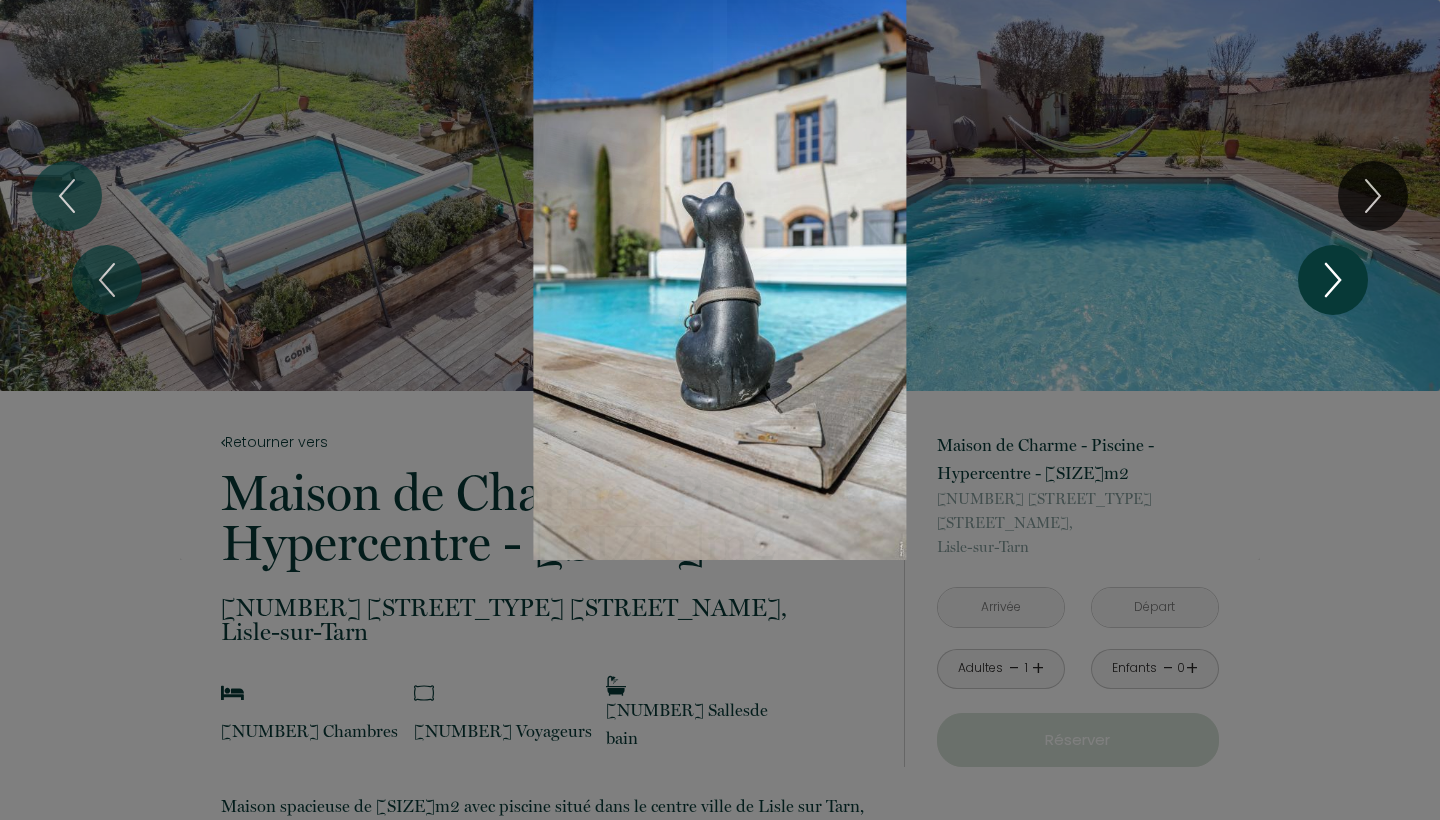 click at bounding box center (1333, 280) 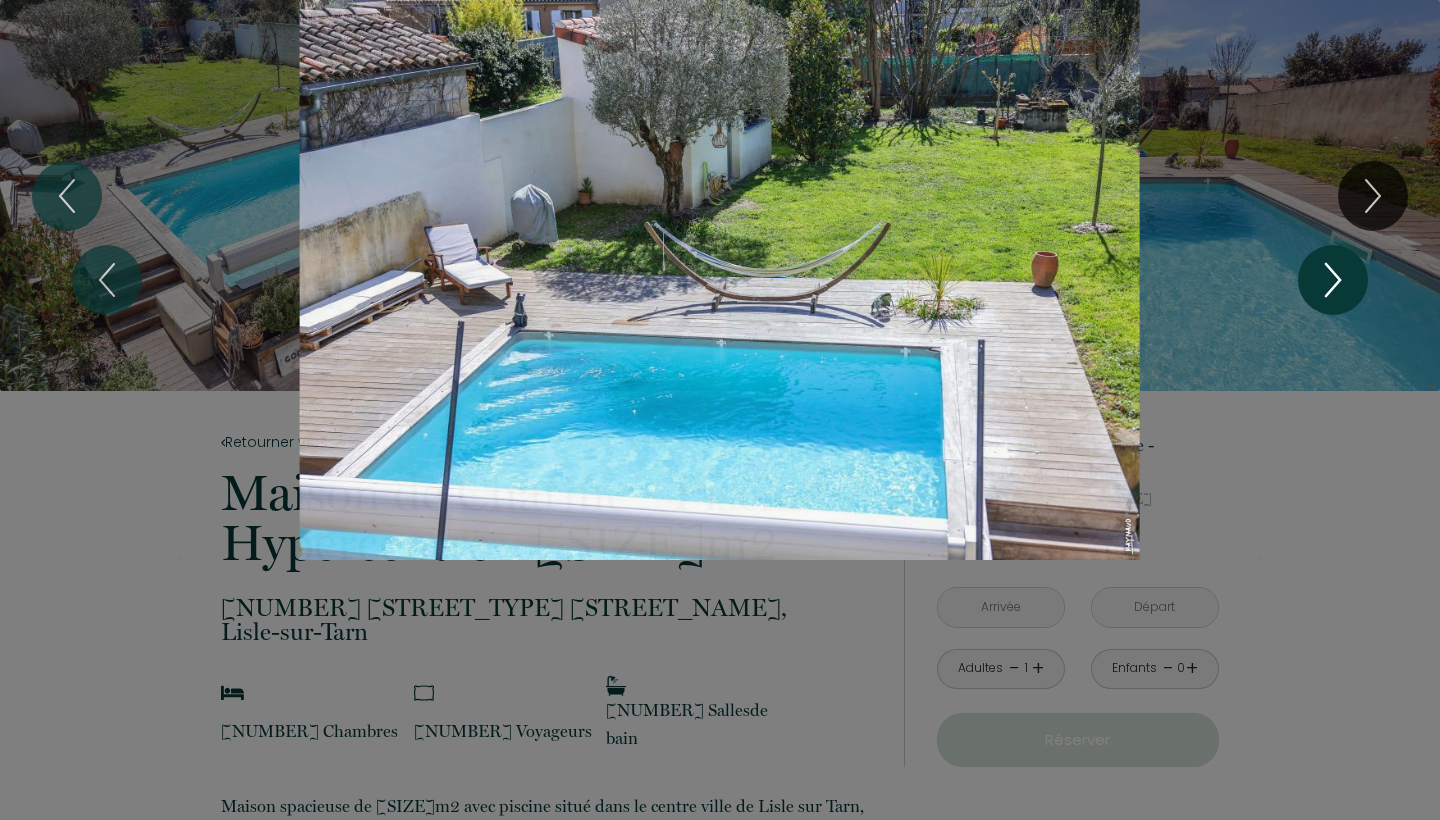 click at bounding box center [1333, 280] 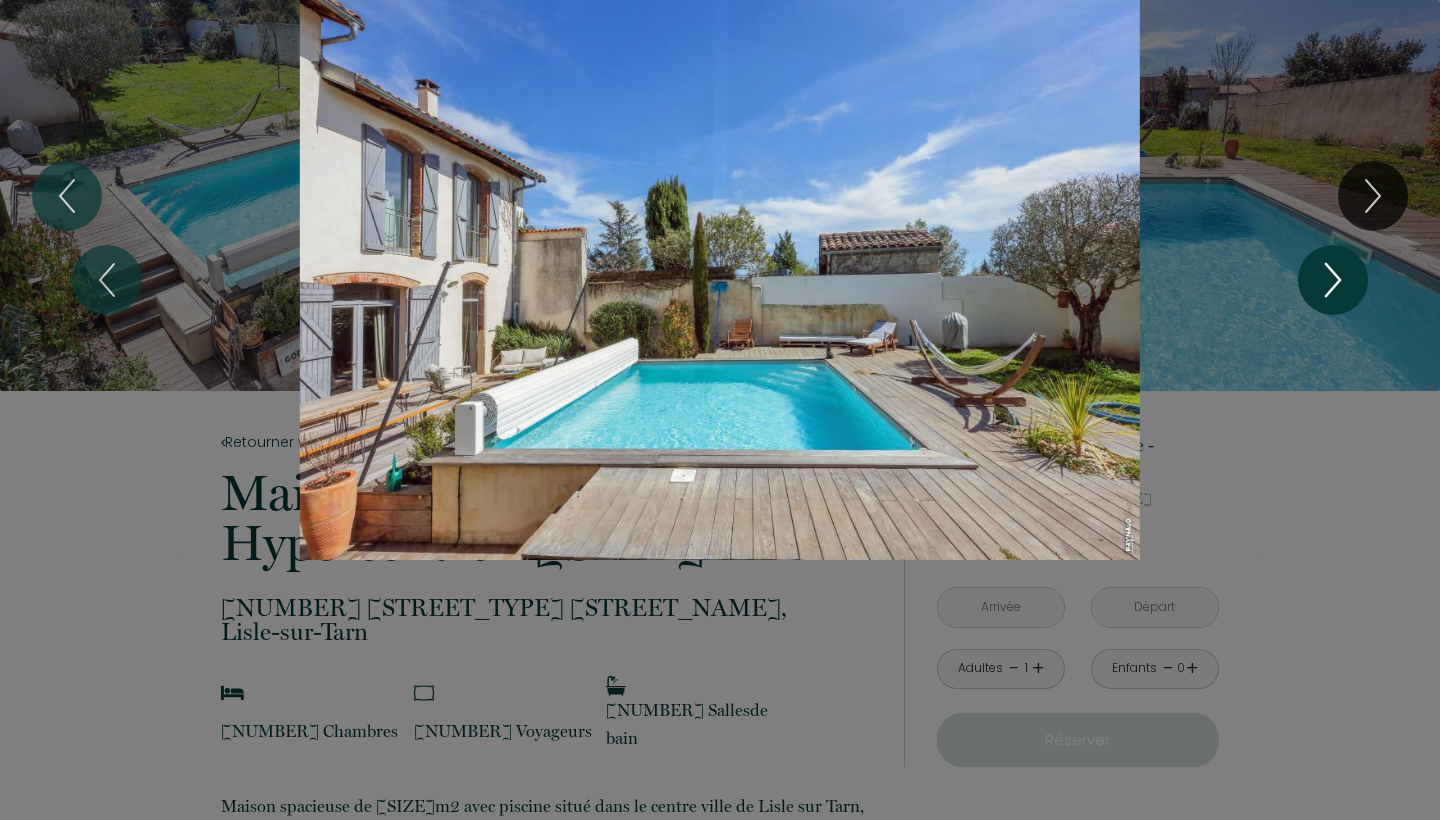 click at bounding box center (1333, 280) 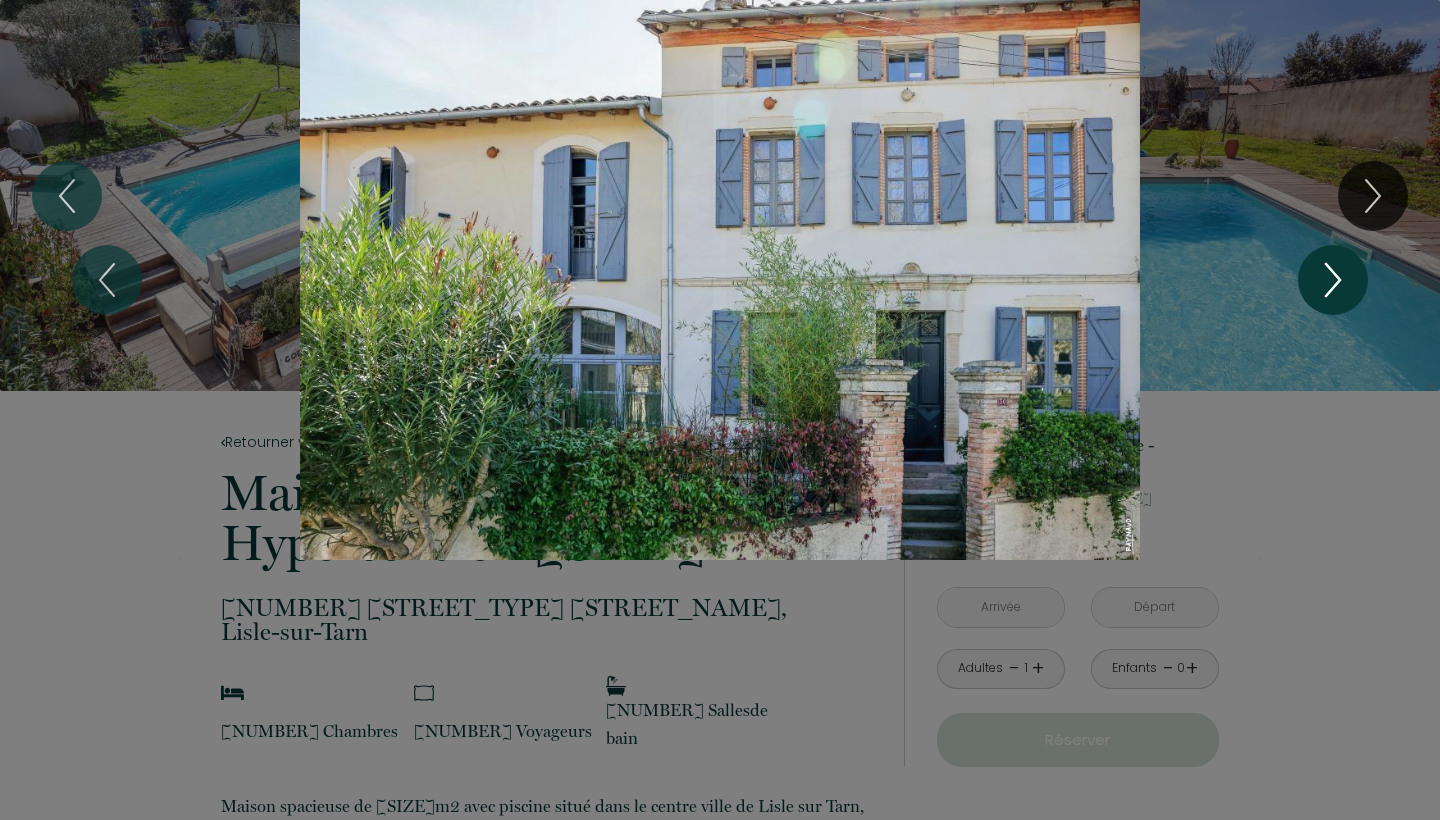 click at bounding box center [1333, 280] 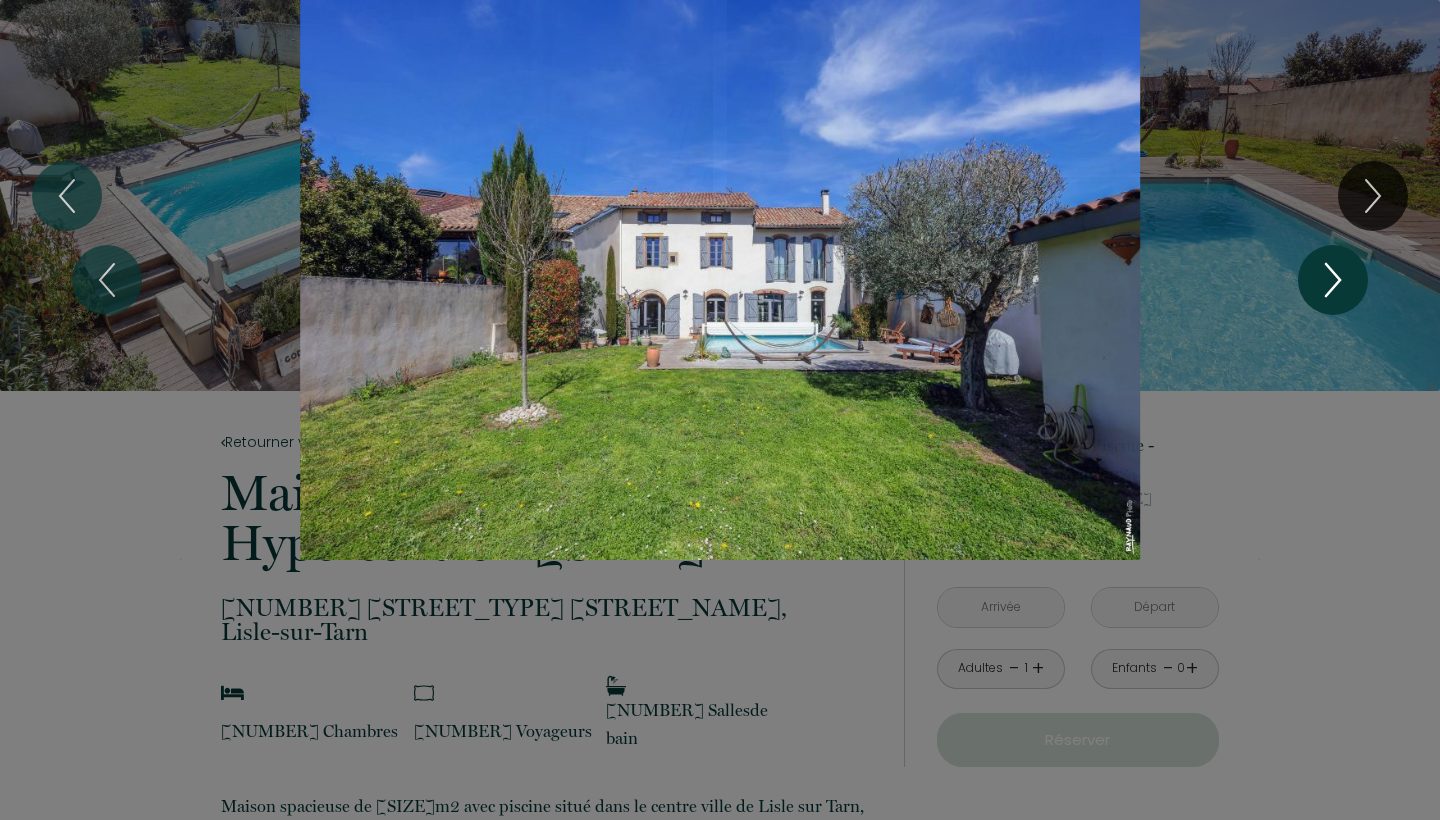 click at bounding box center (1333, 280) 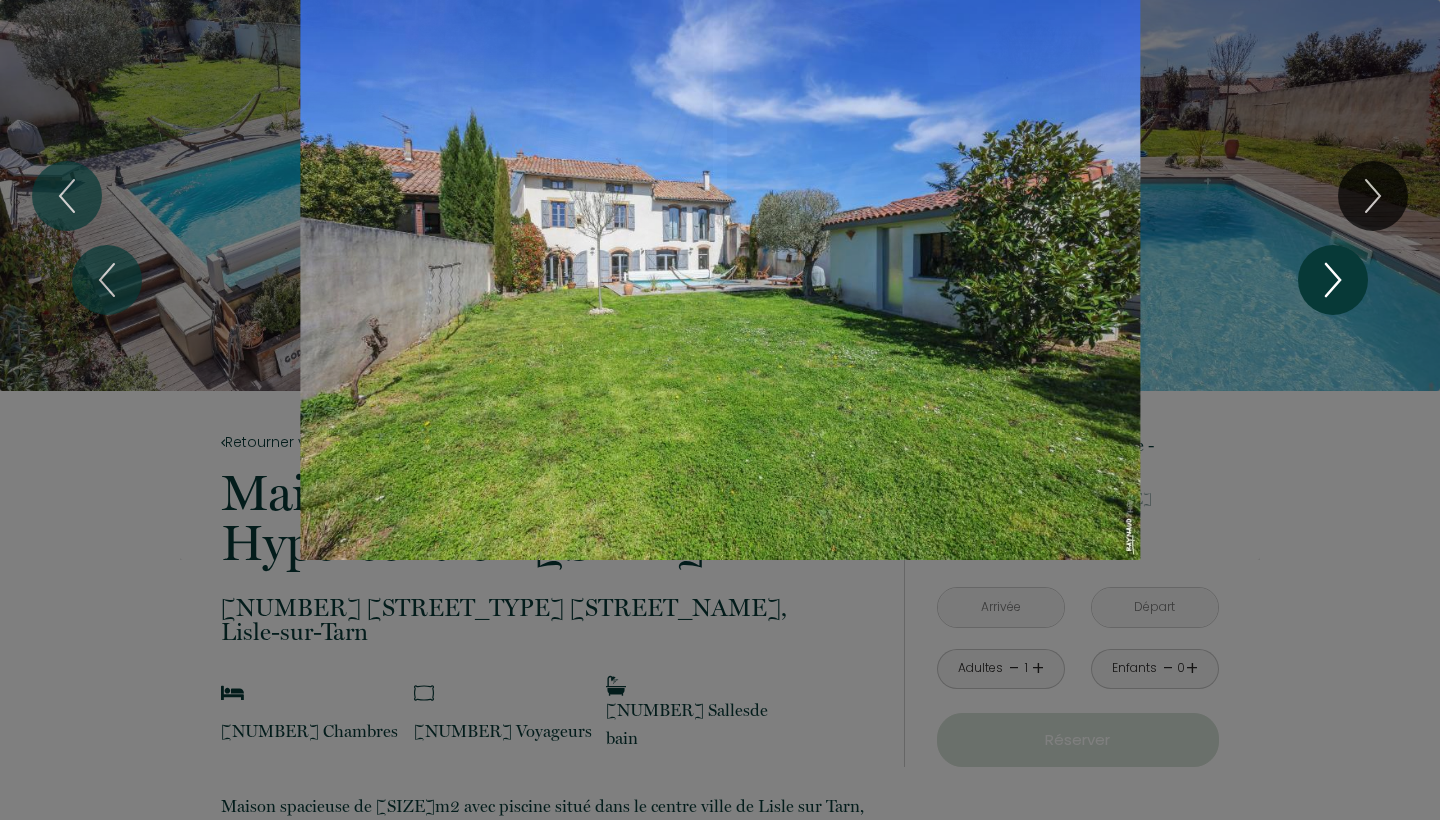 click at bounding box center (1333, 280) 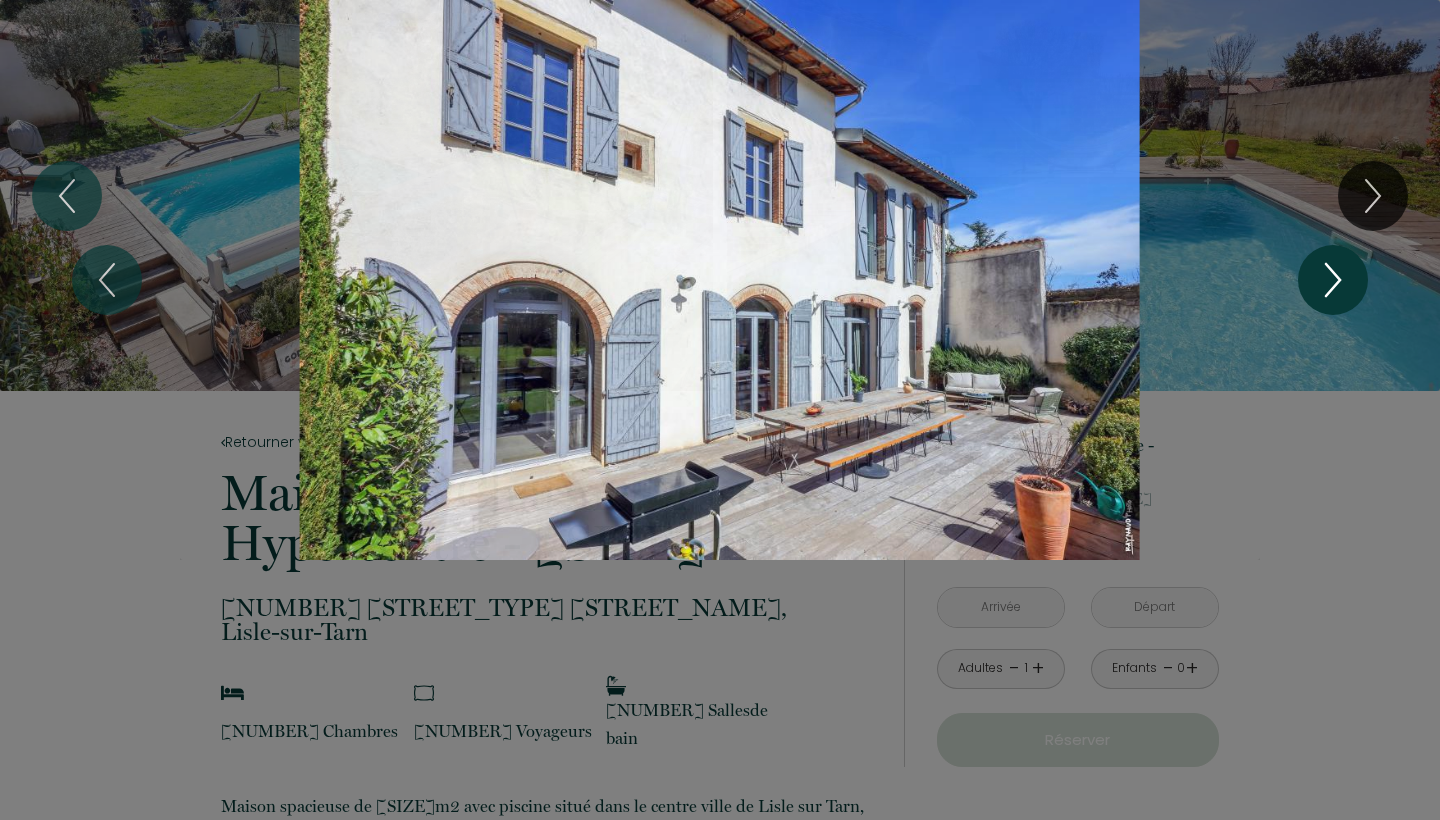 click at bounding box center [1333, 280] 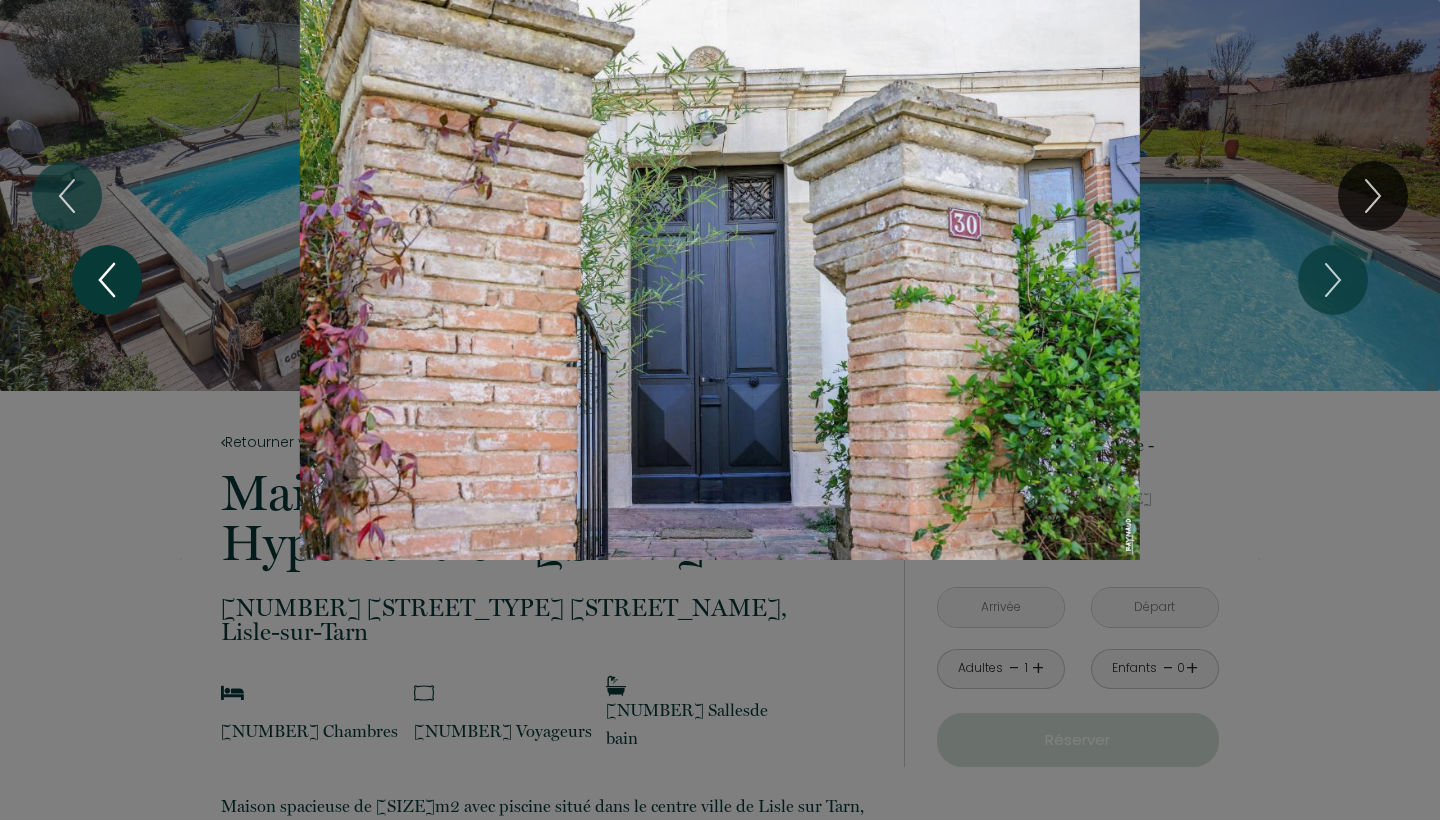 click at bounding box center [107, 280] 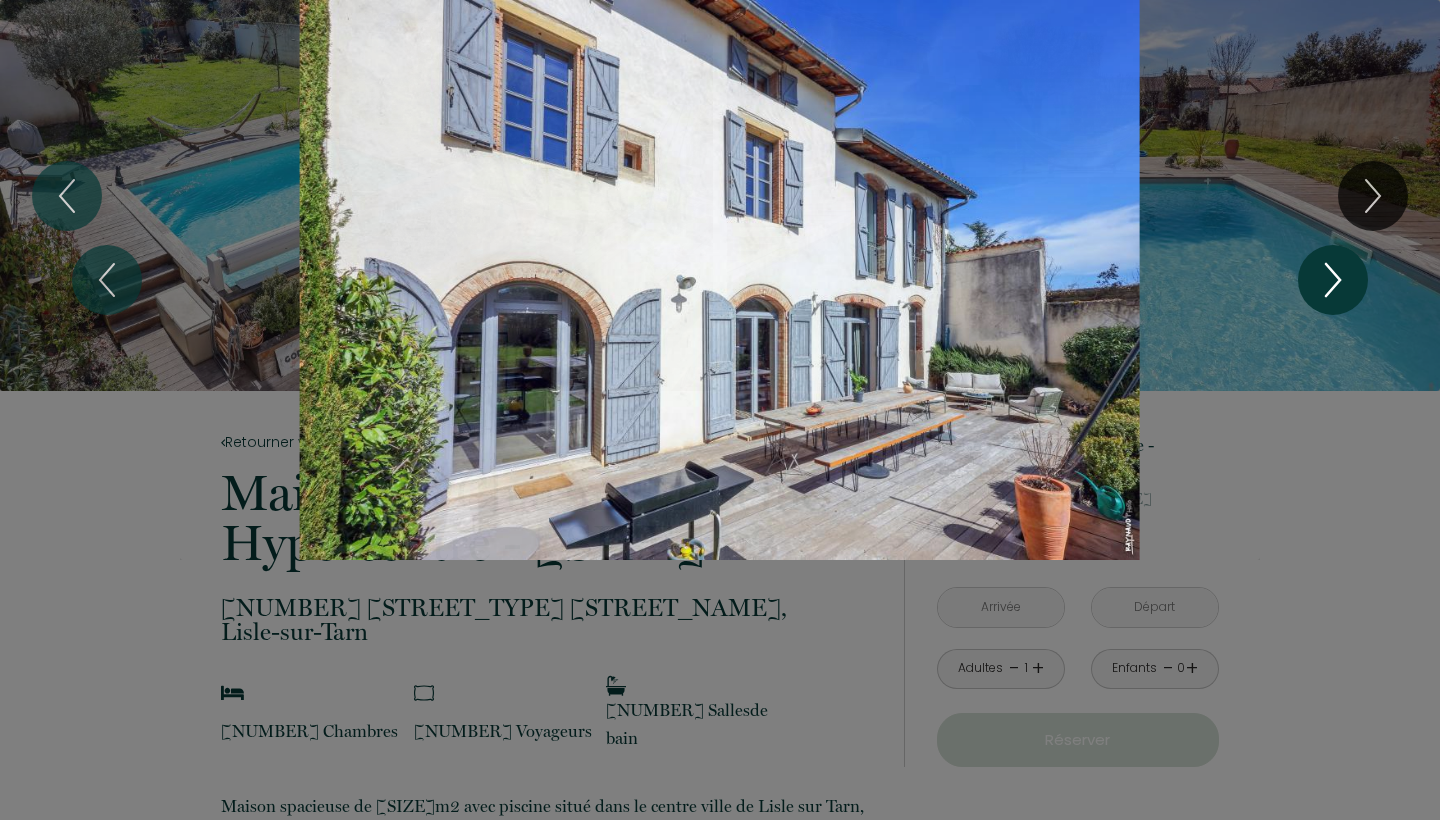 click at bounding box center [1333, 280] 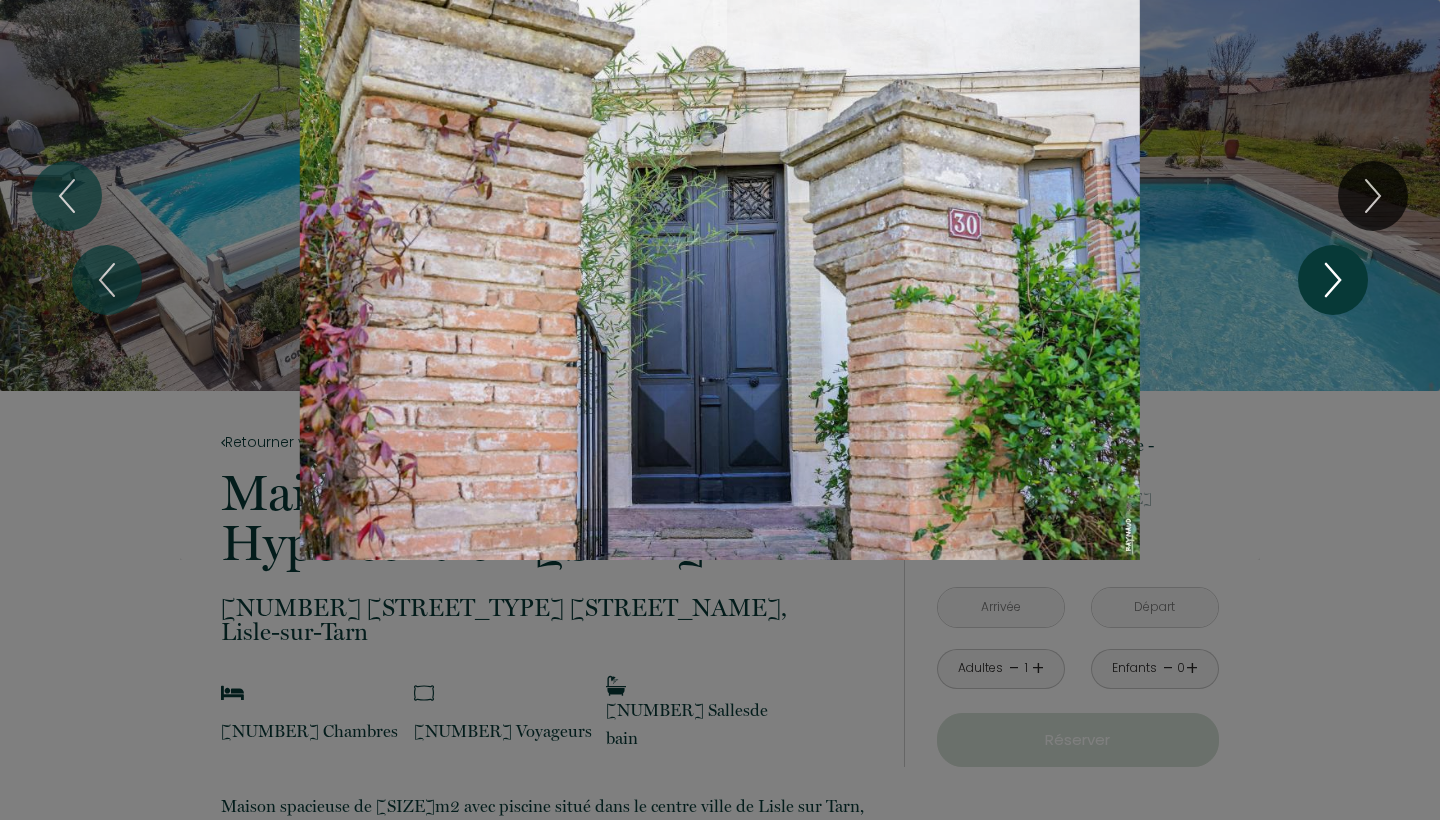click at bounding box center [1333, 280] 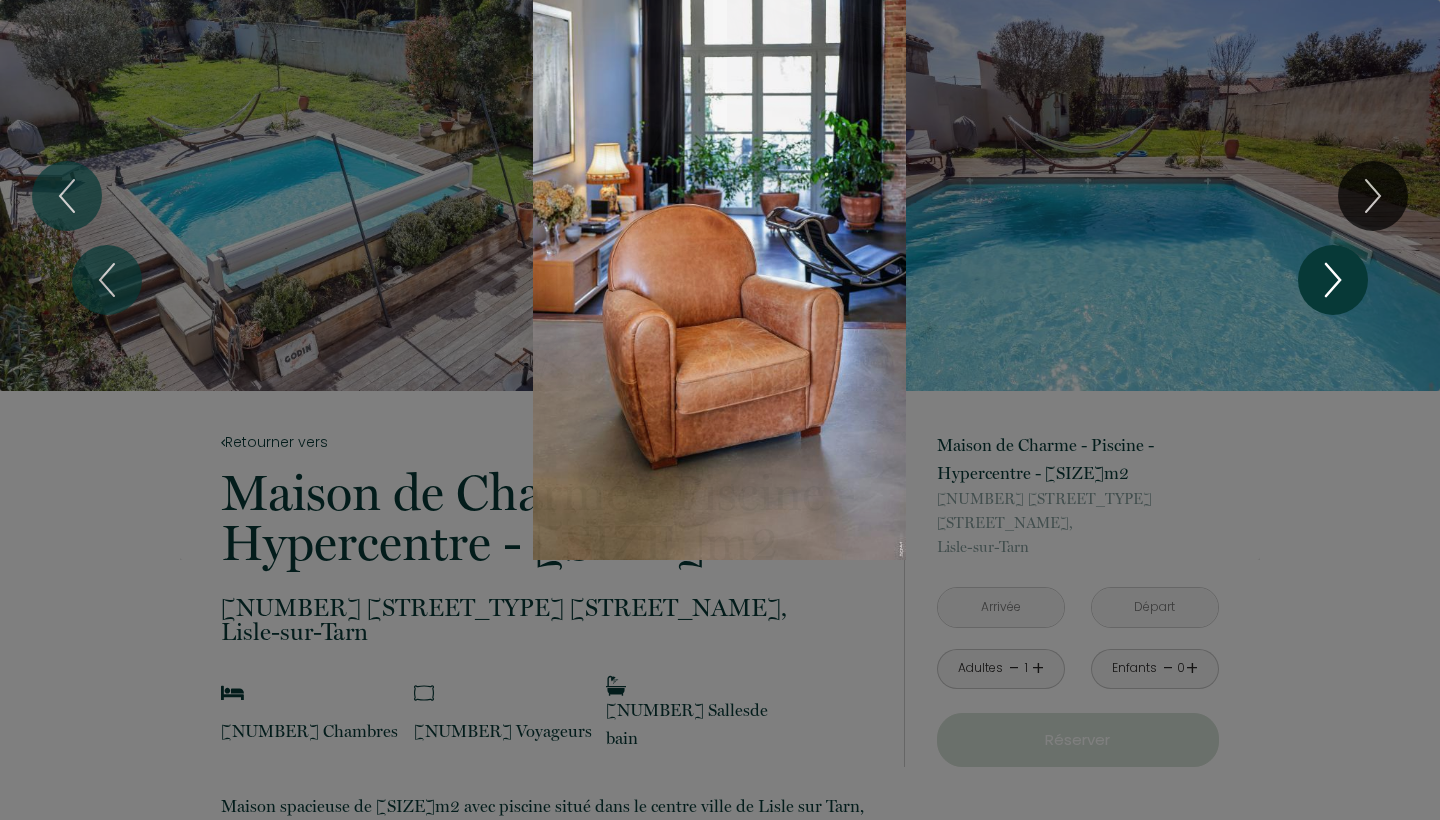 click at bounding box center [1333, 280] 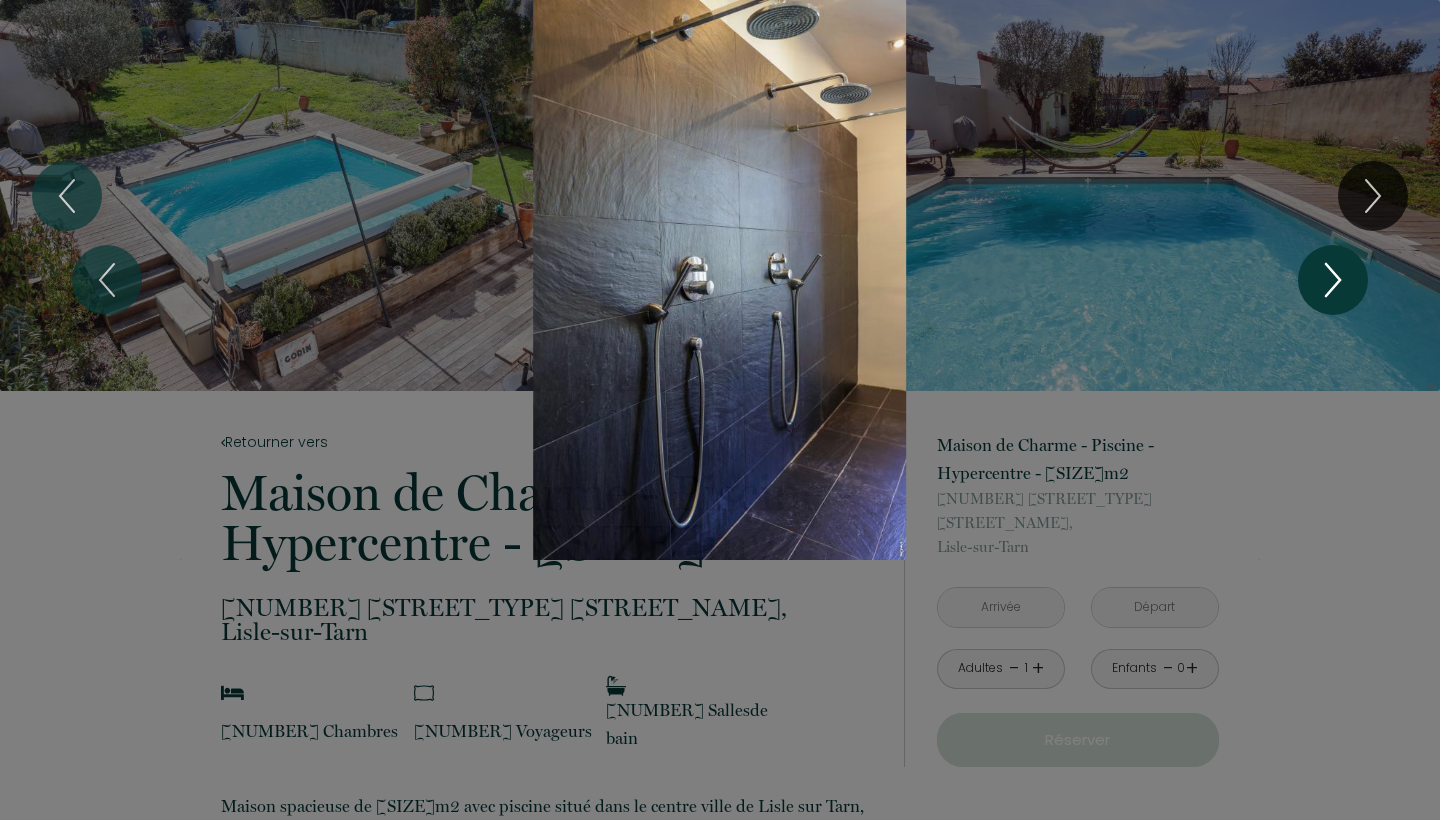 click at bounding box center (1333, 280) 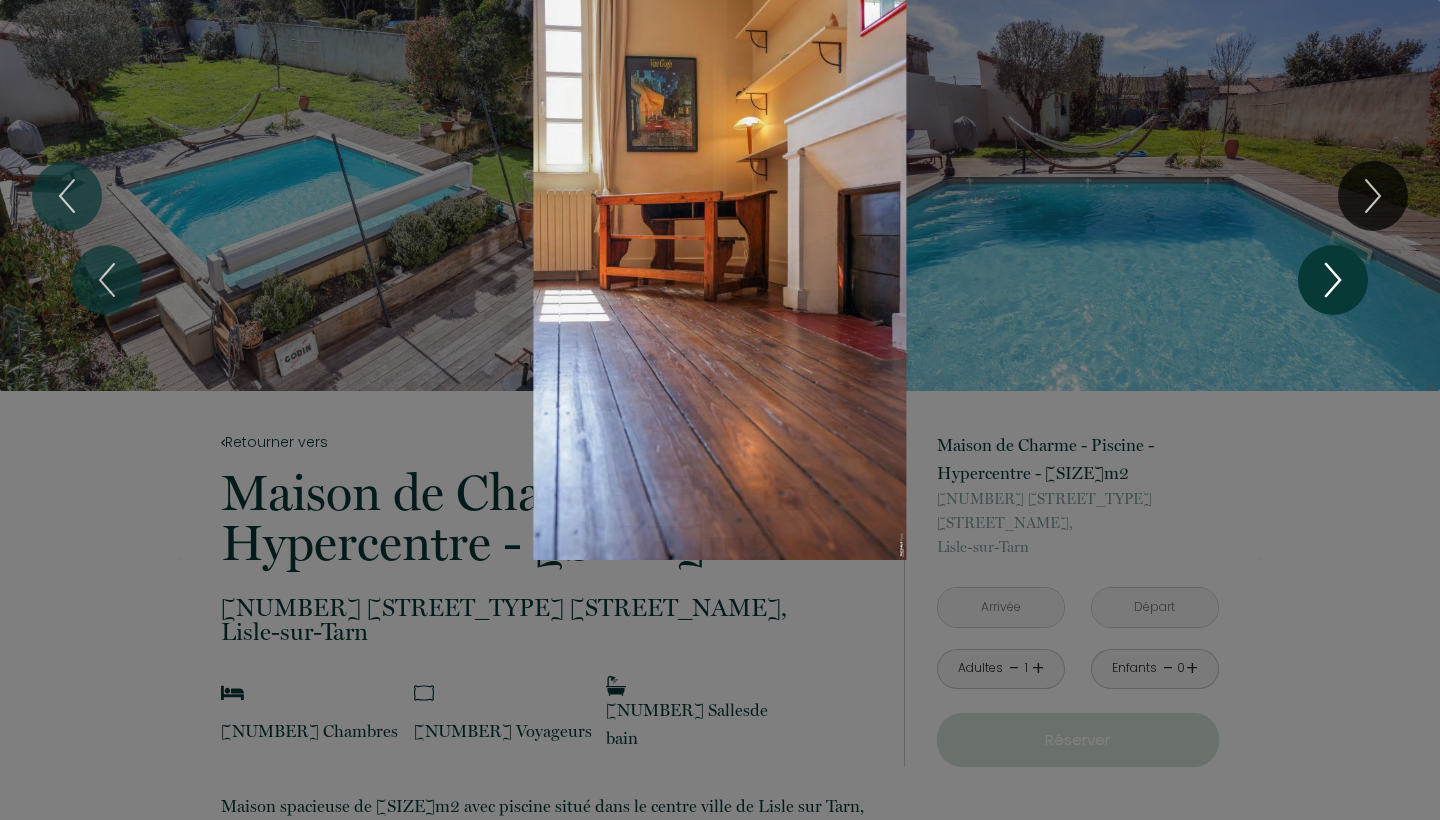 click at bounding box center [1333, 280] 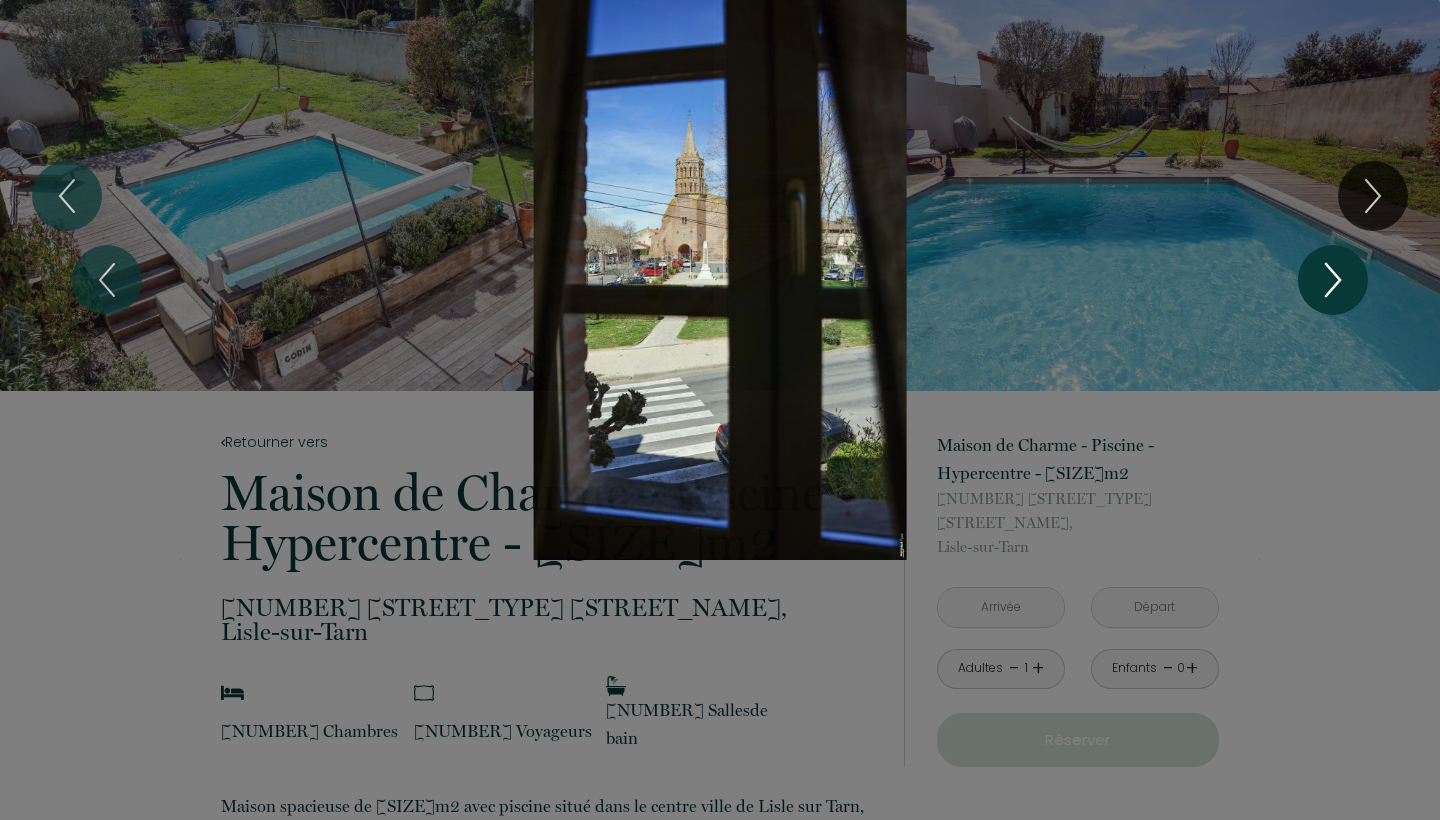 click at bounding box center [1333, 280] 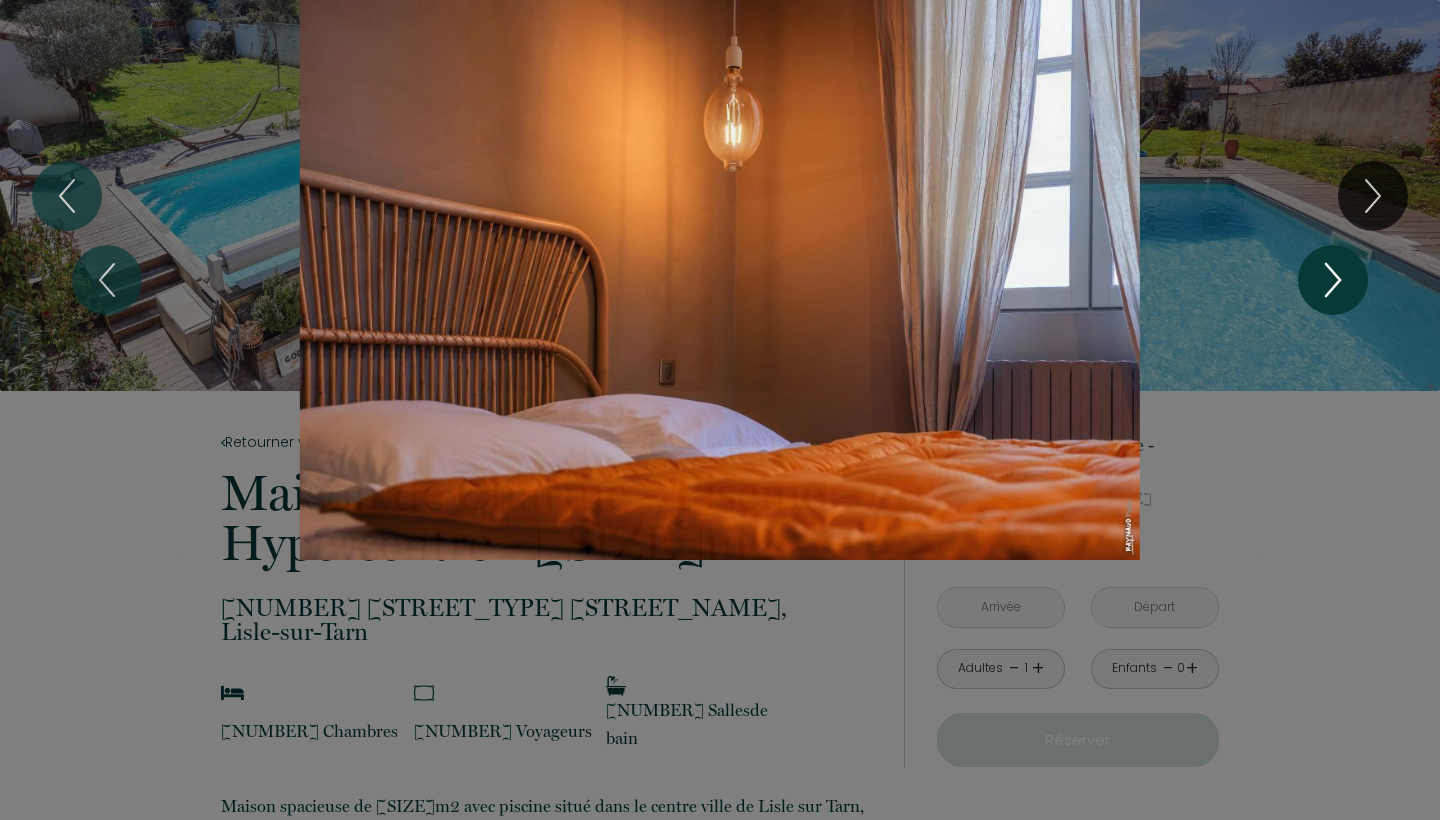 click at bounding box center (1333, 280) 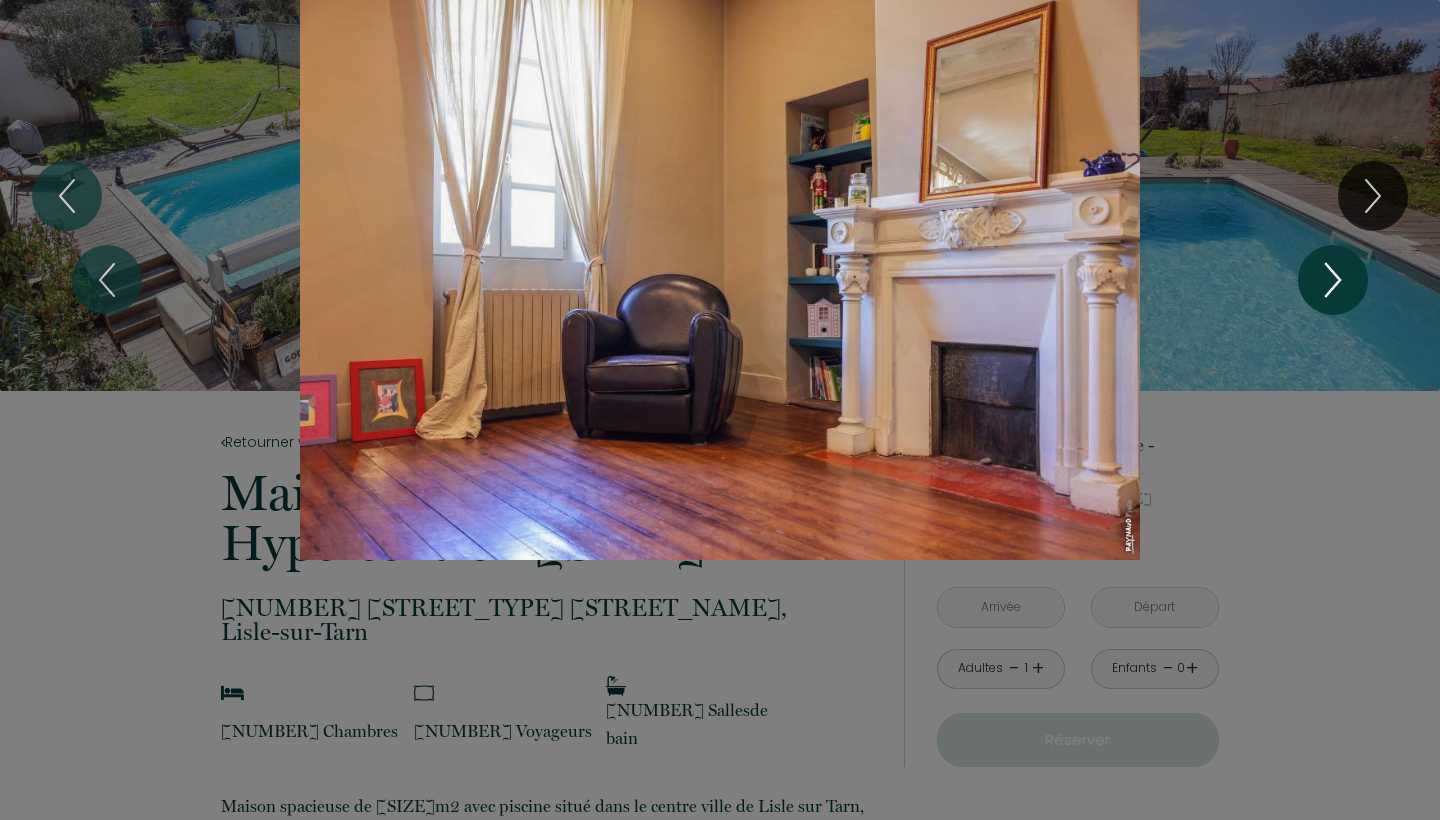 click at bounding box center [1333, 280] 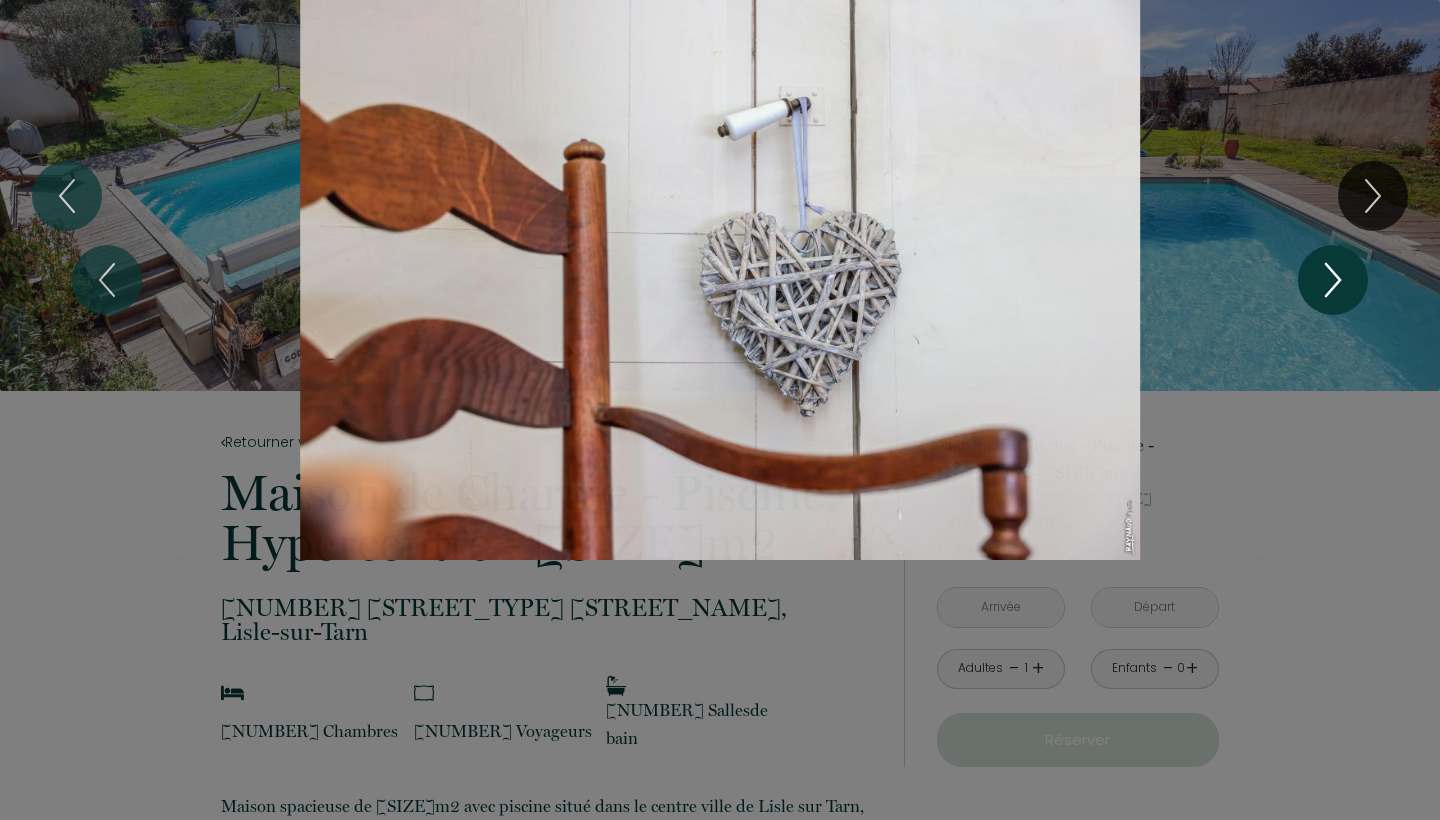 click at bounding box center [1333, 280] 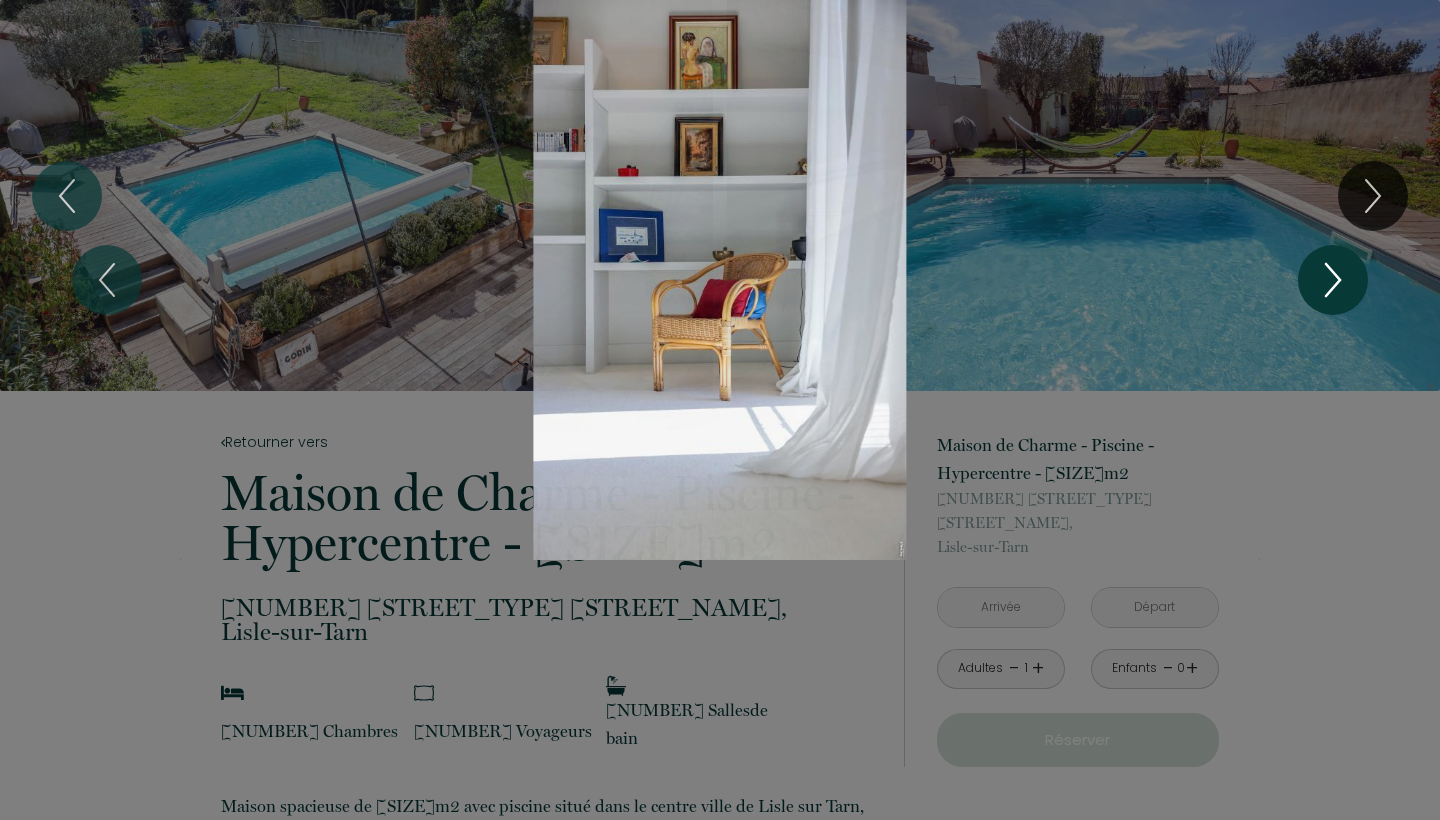 click at bounding box center [1333, 280] 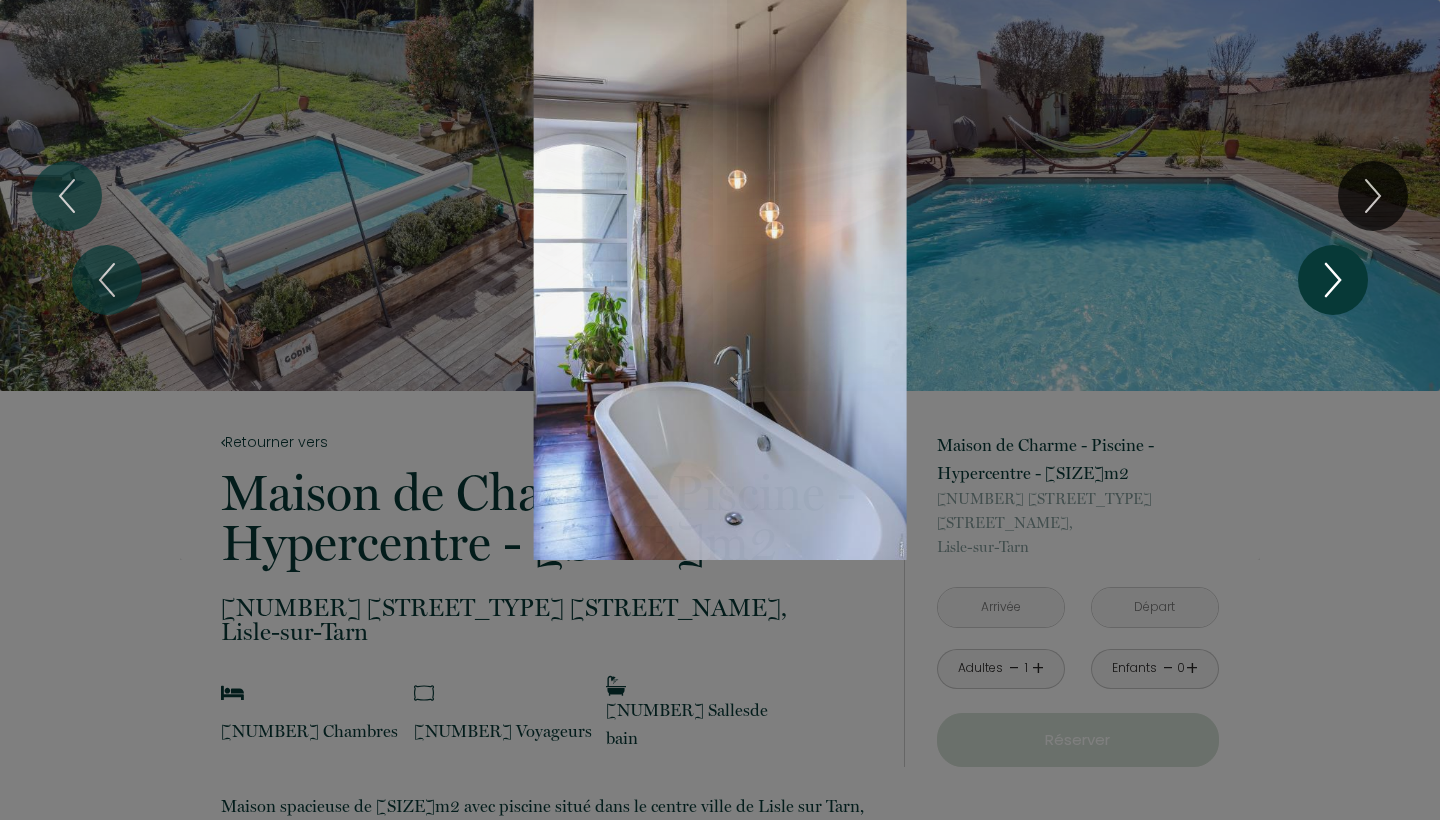 click at bounding box center (1333, 280) 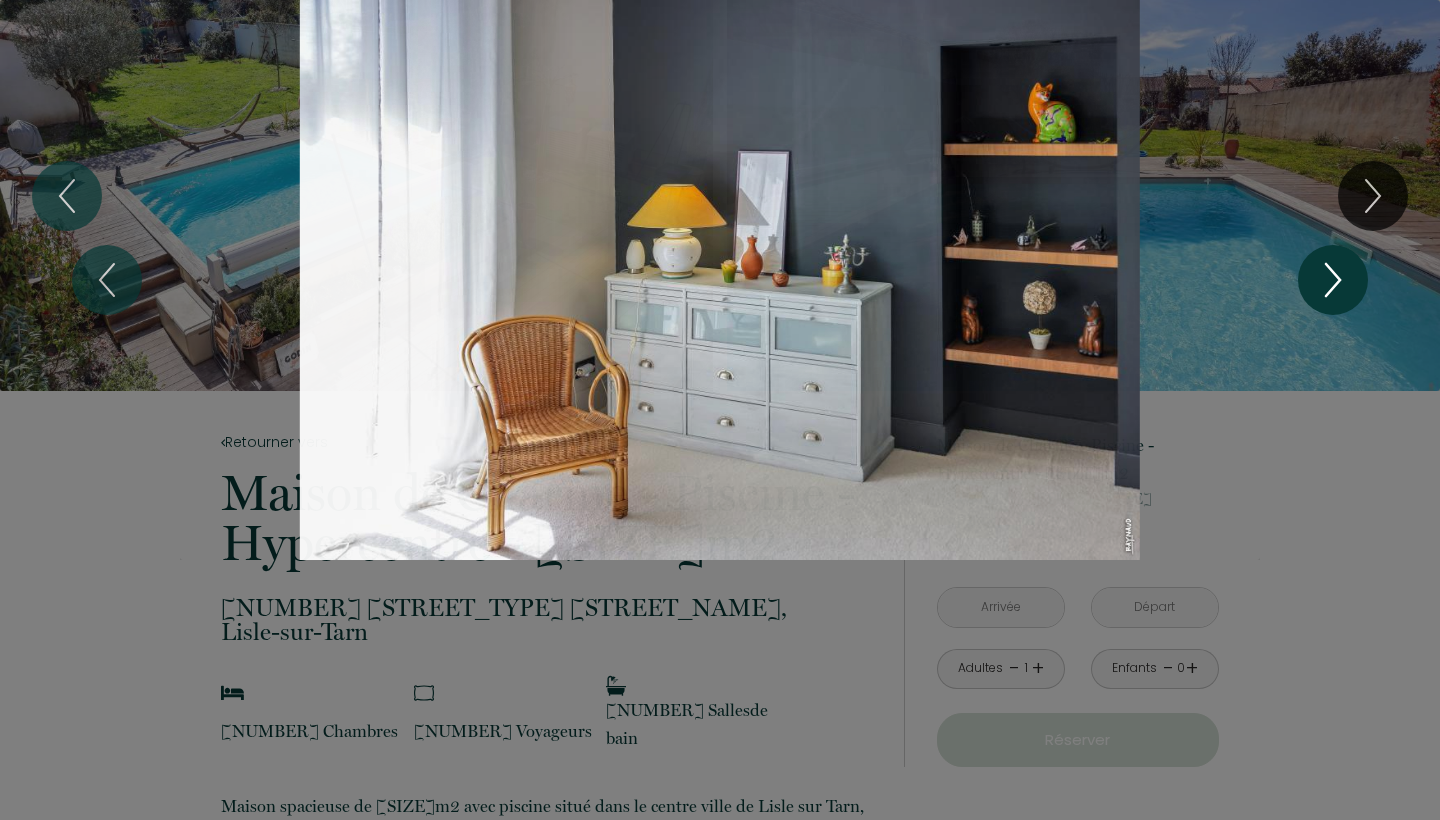 click at bounding box center [1333, 280] 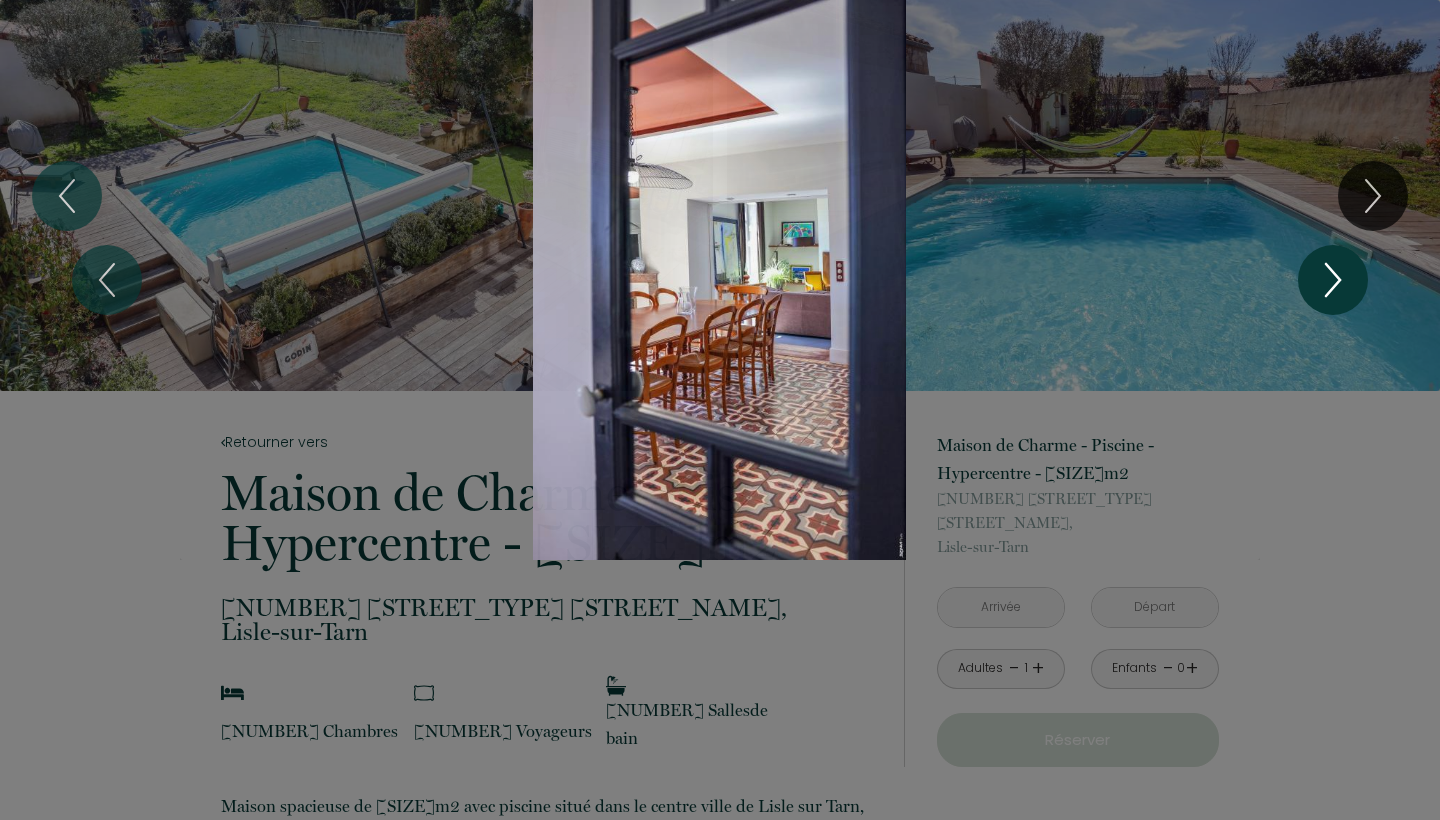 click at bounding box center (1333, 280) 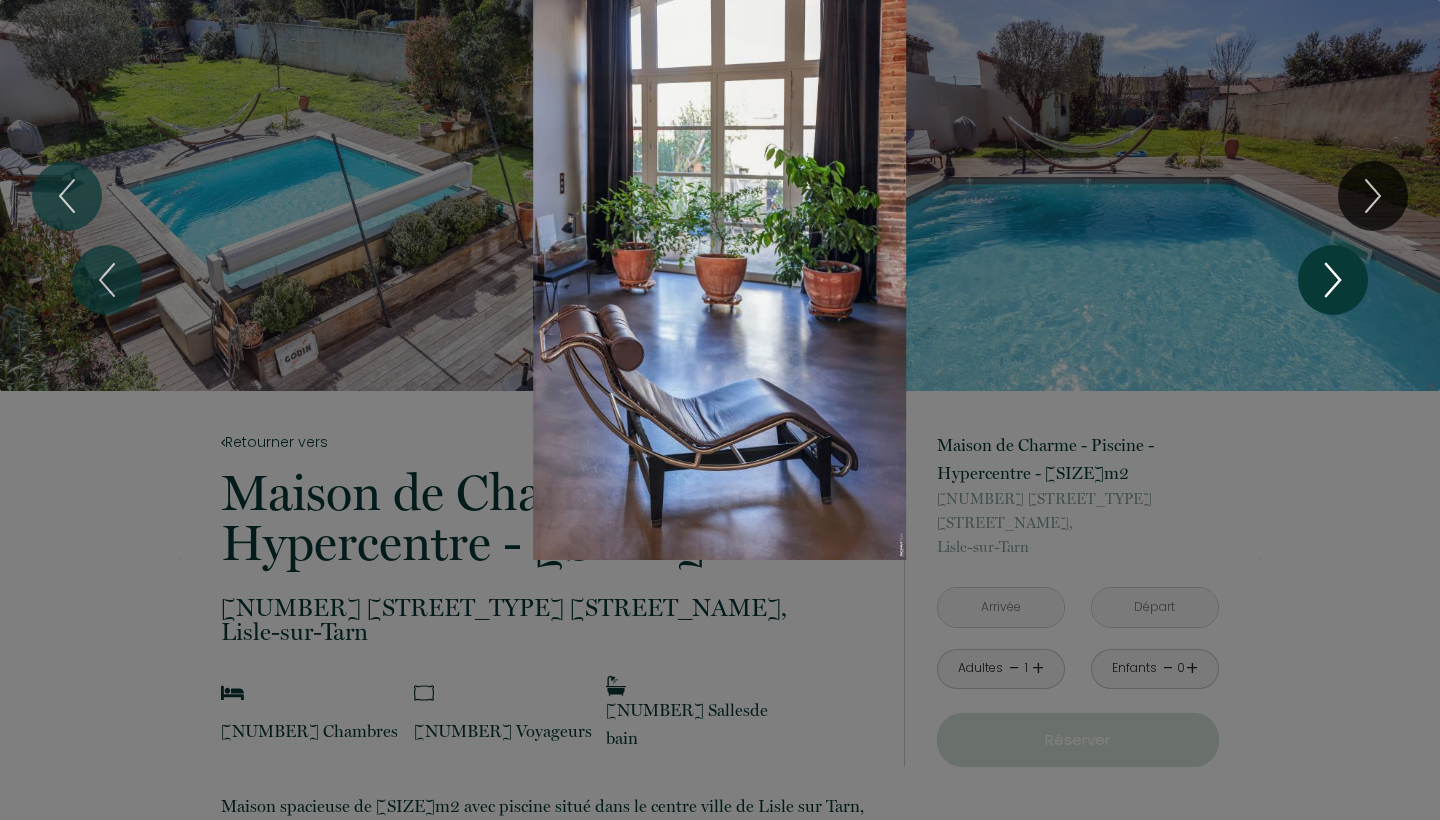 click at bounding box center [1333, 280] 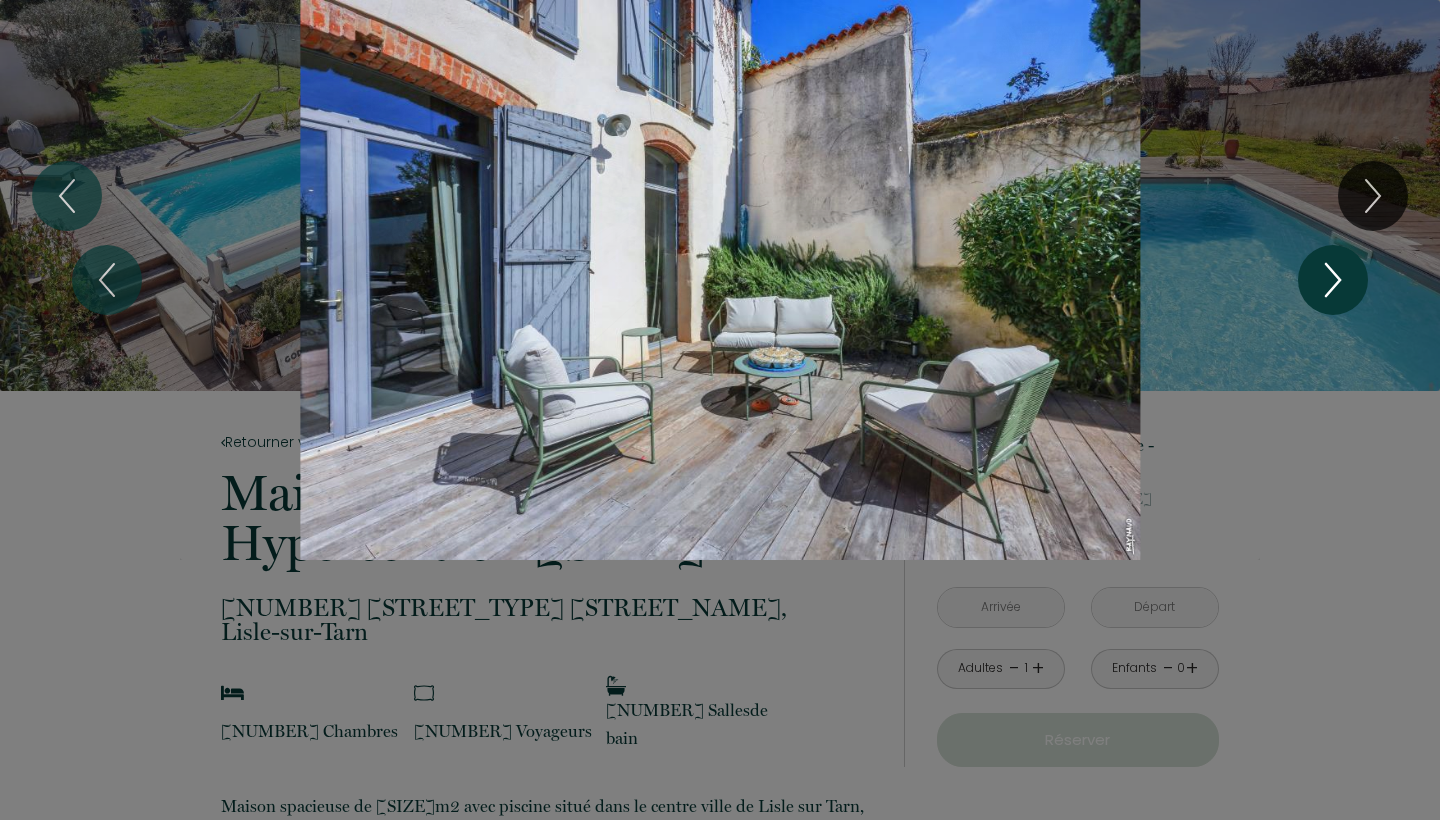 click at bounding box center [1333, 280] 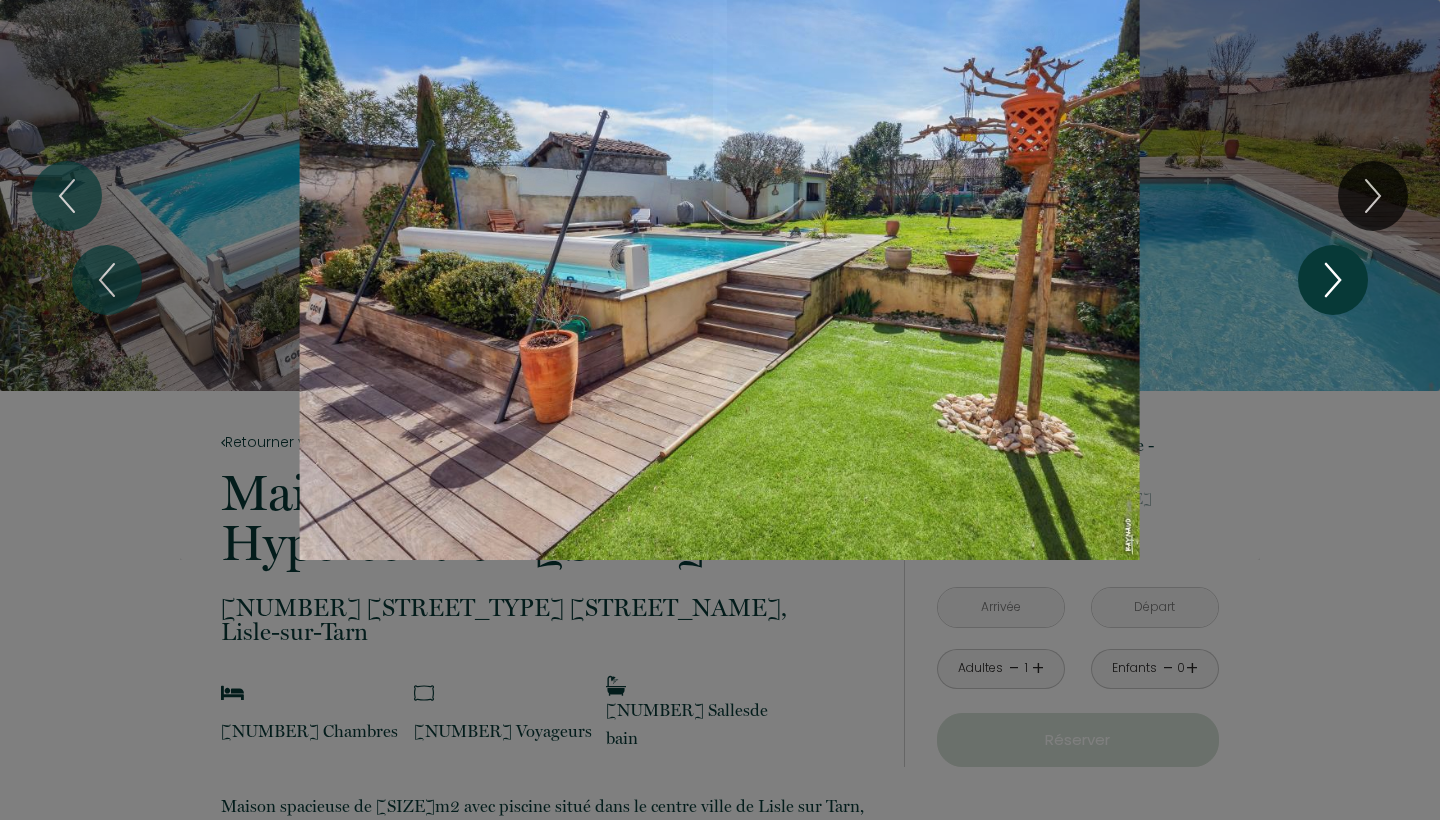 click at bounding box center [1333, 280] 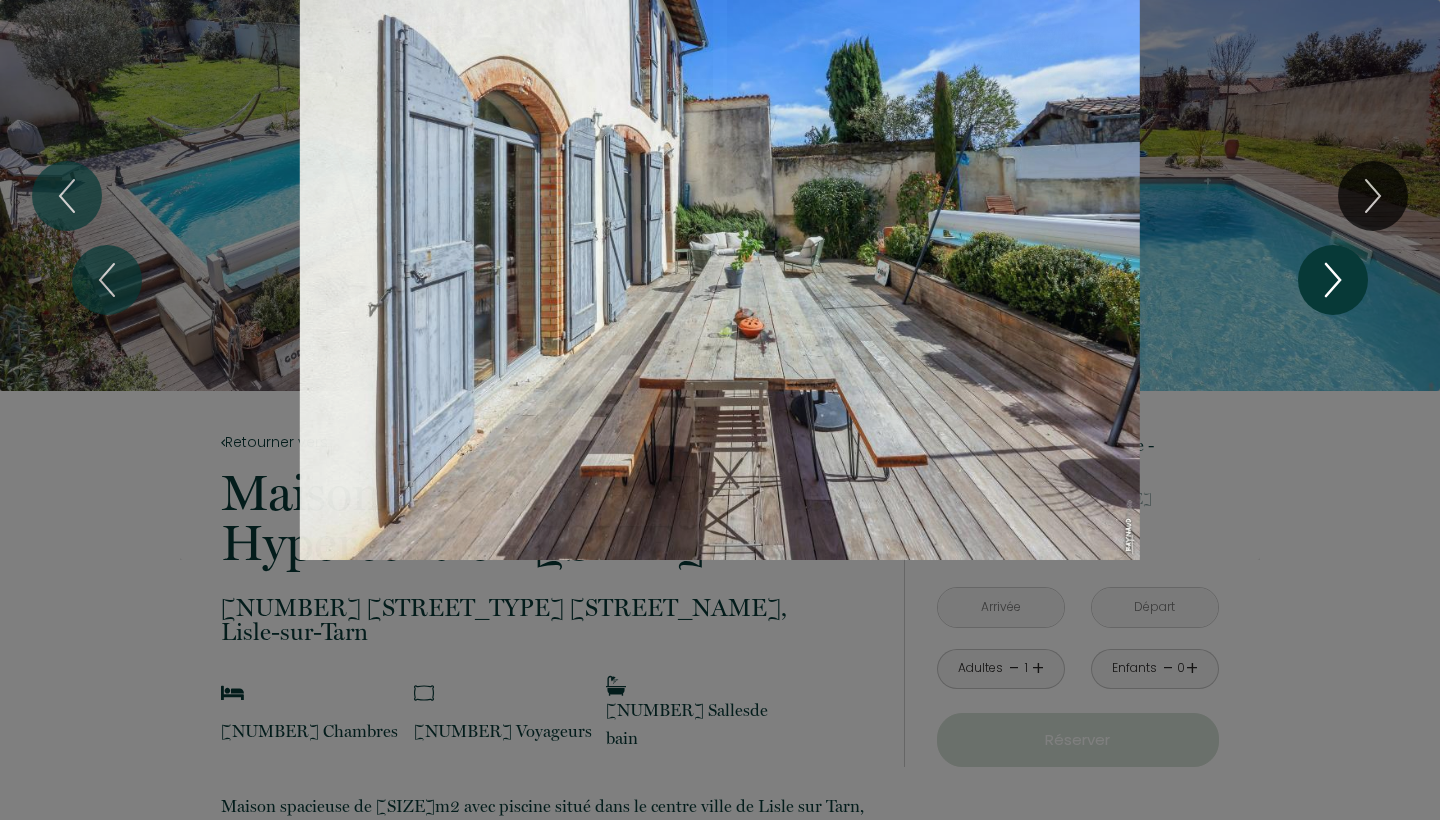 click at bounding box center [1333, 280] 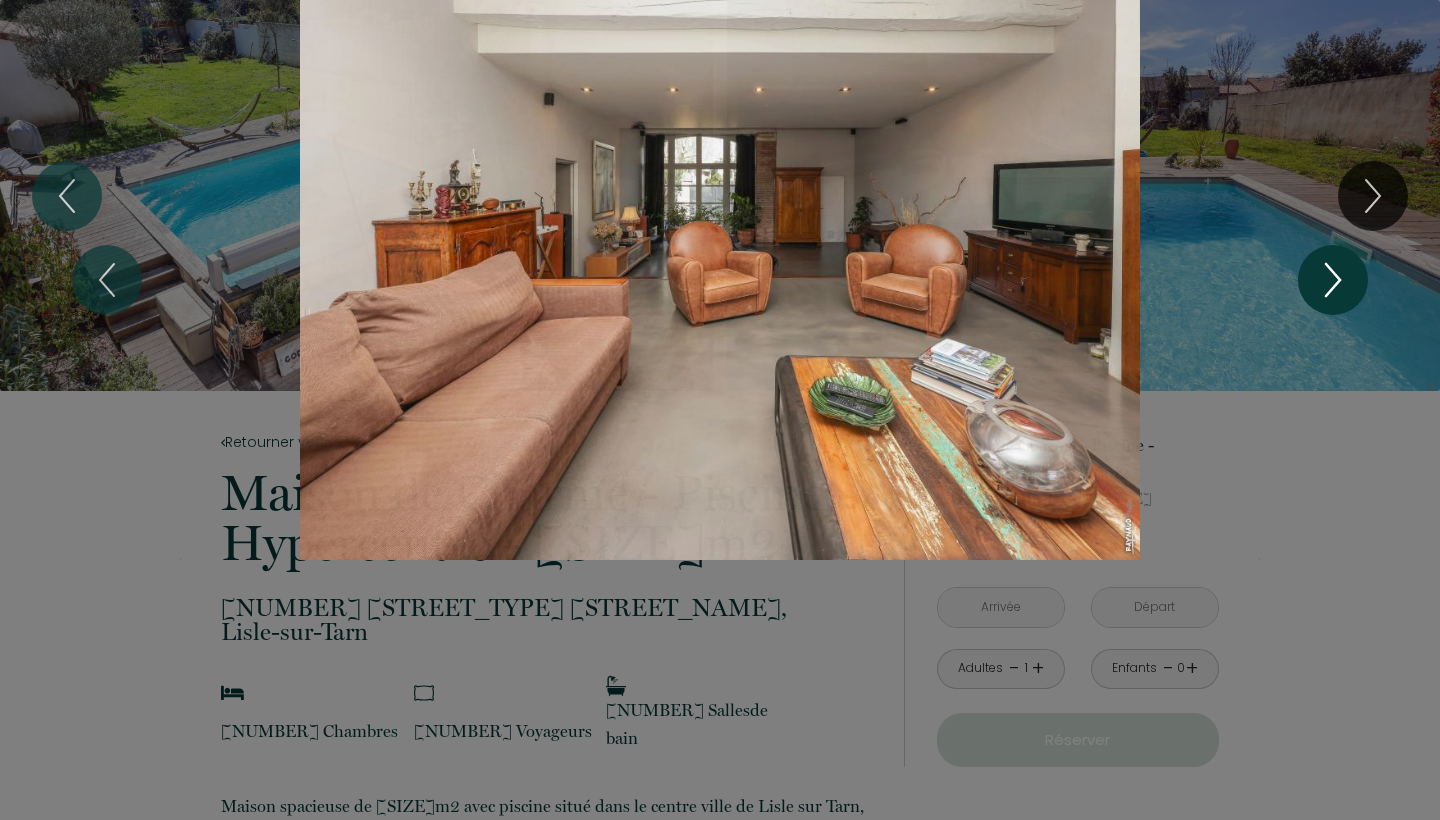 click at bounding box center (1333, 280) 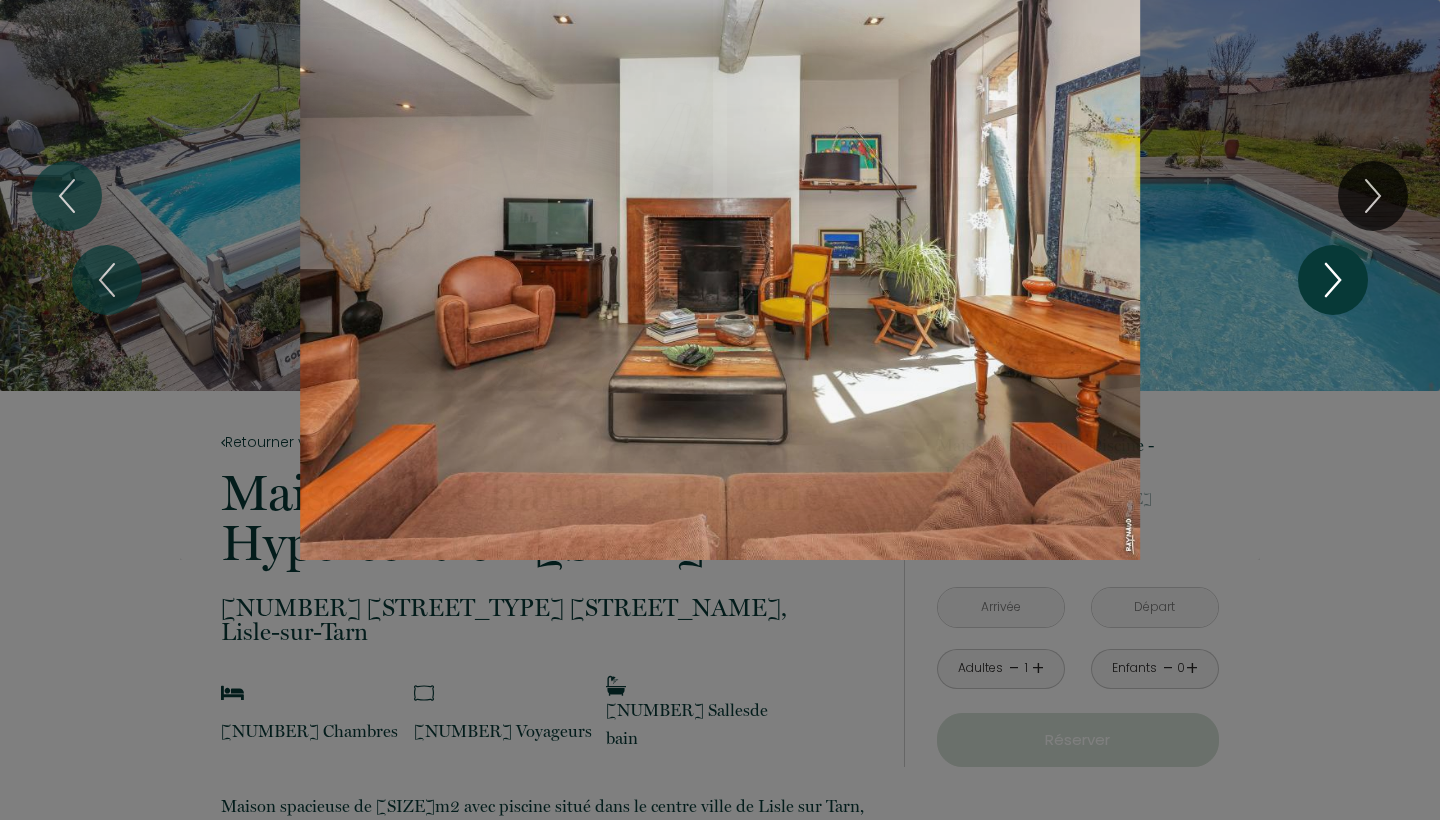click at bounding box center [1333, 280] 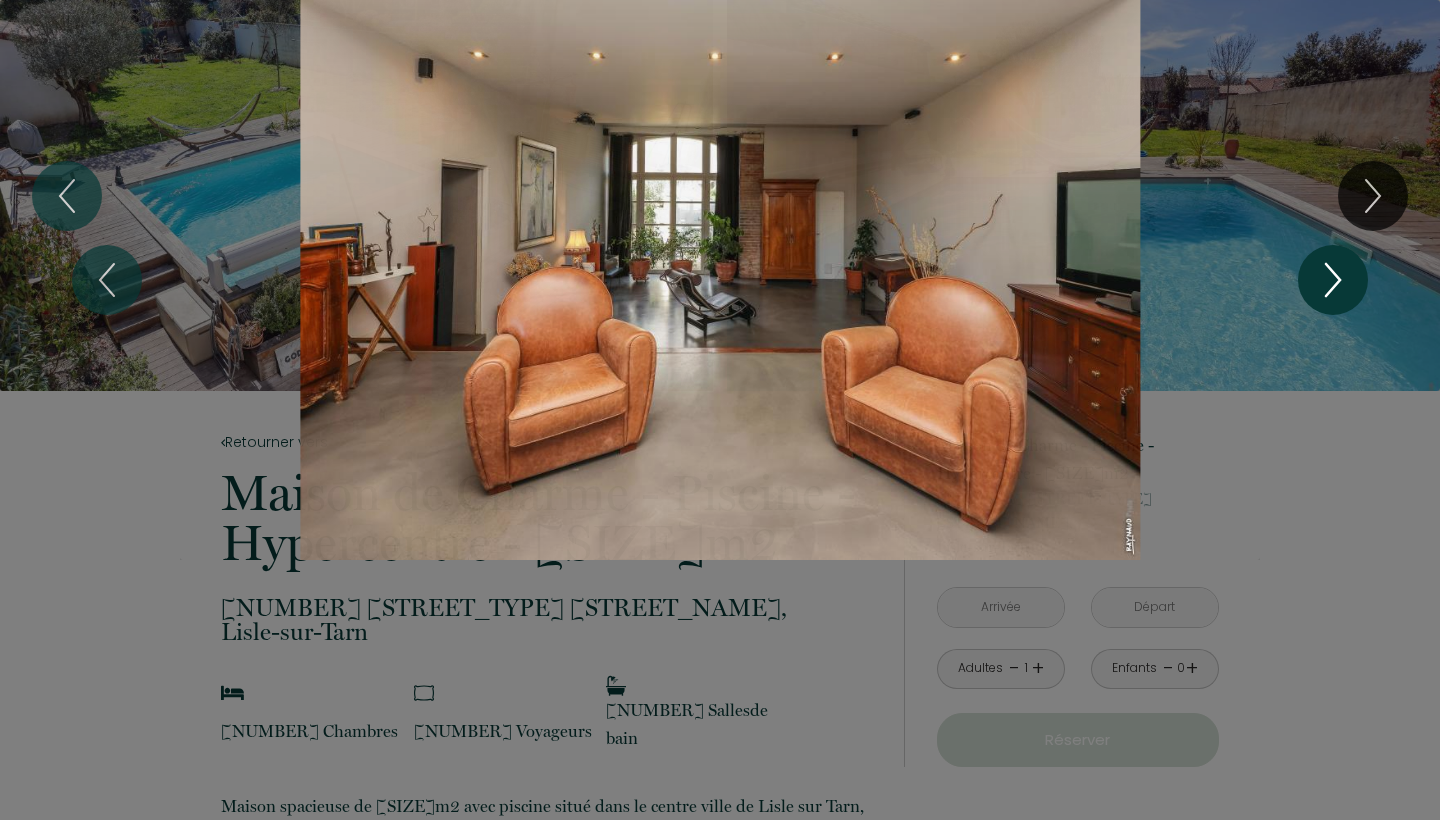 click at bounding box center (1333, 280) 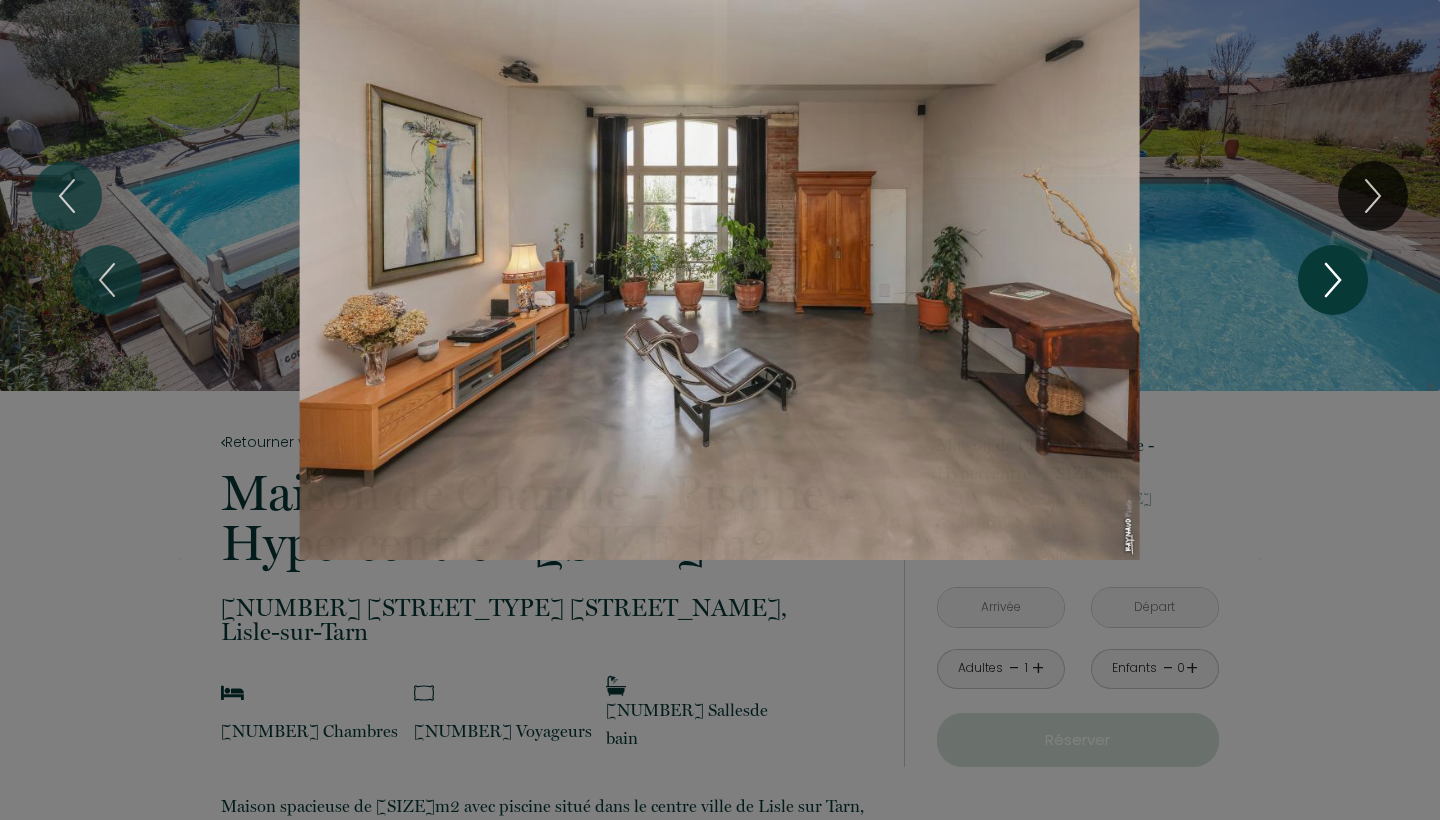 click at bounding box center [1333, 280] 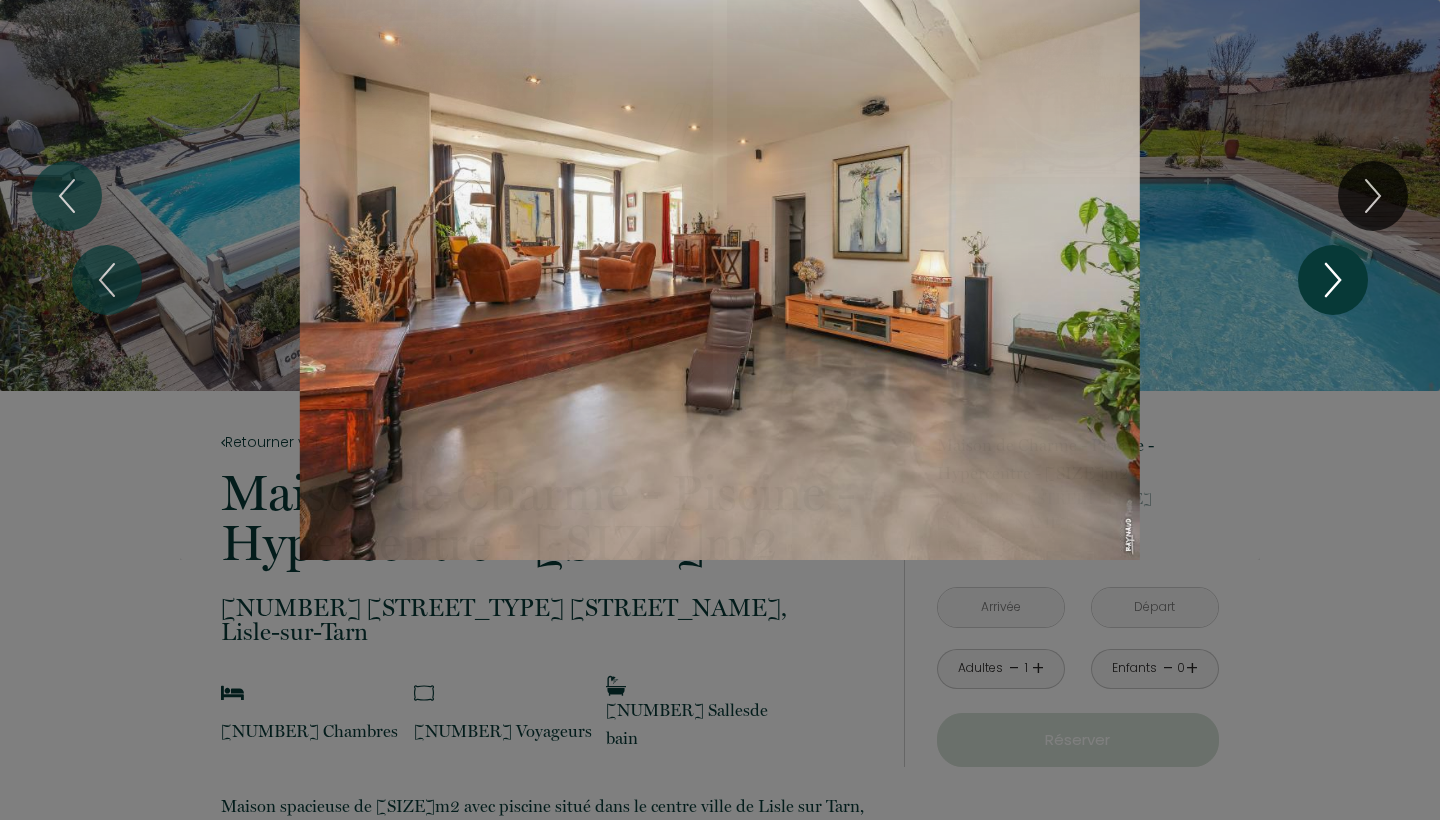 click at bounding box center (1333, 280) 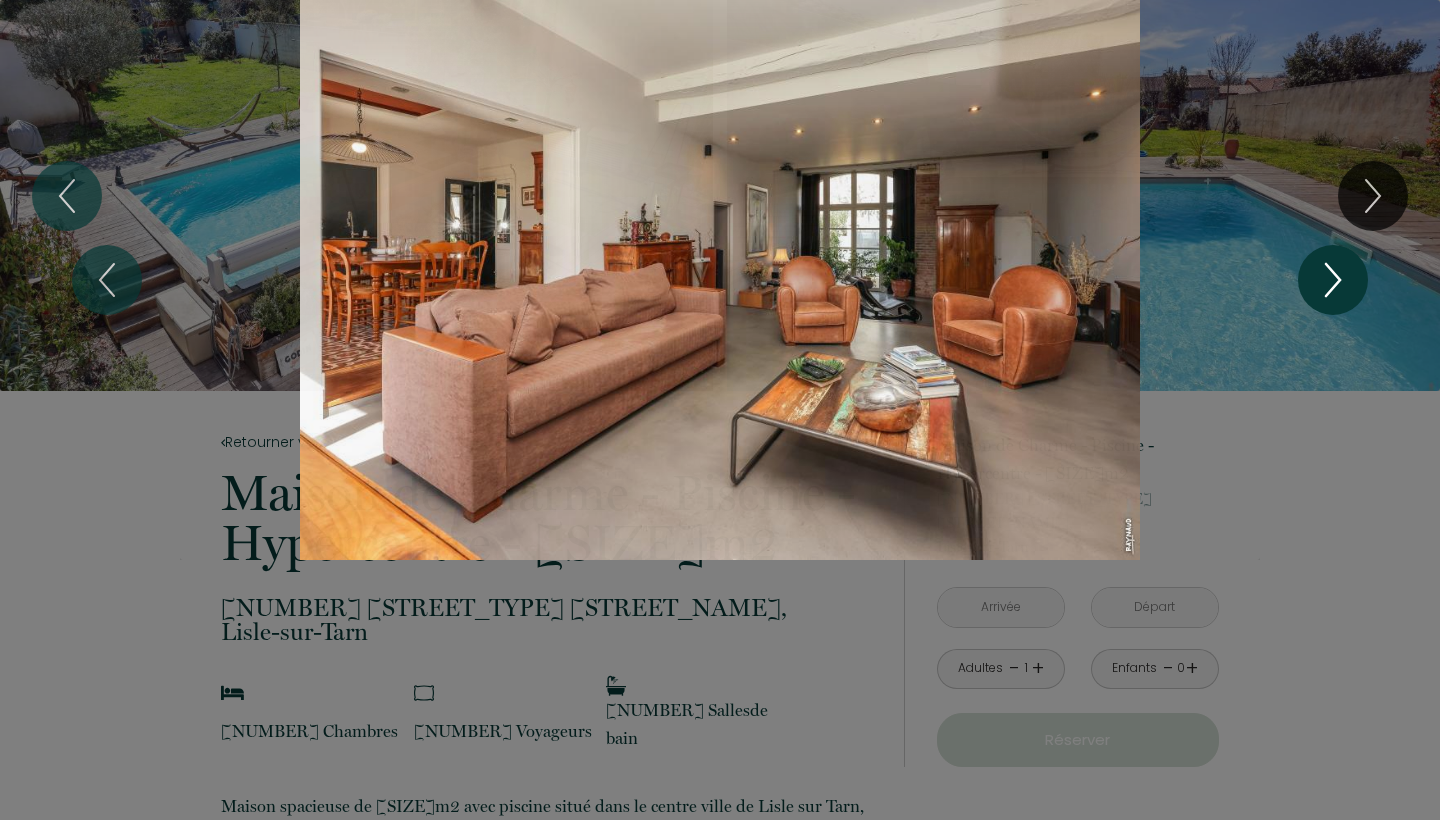 click at bounding box center [1333, 280] 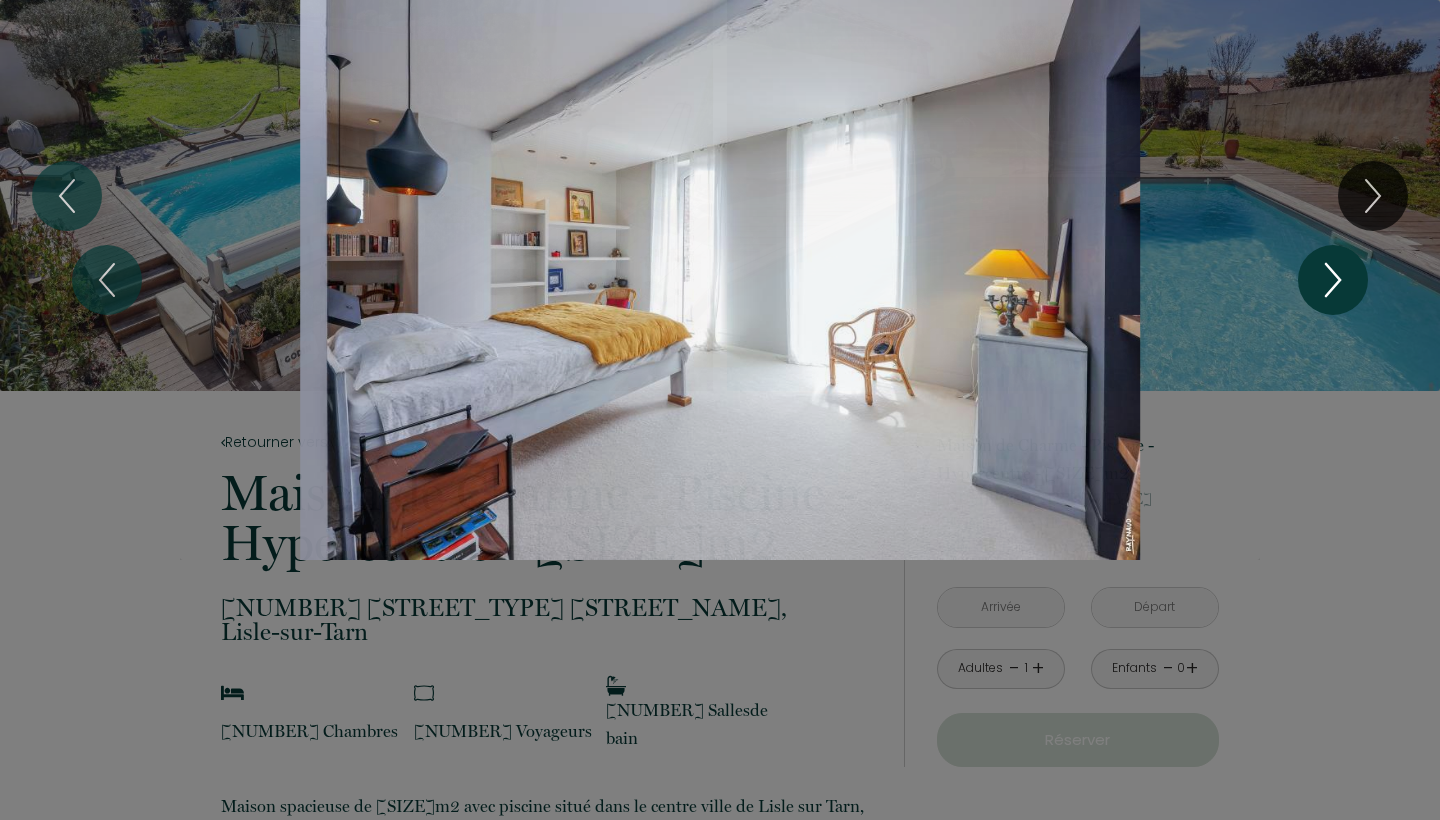 click at bounding box center (1333, 280) 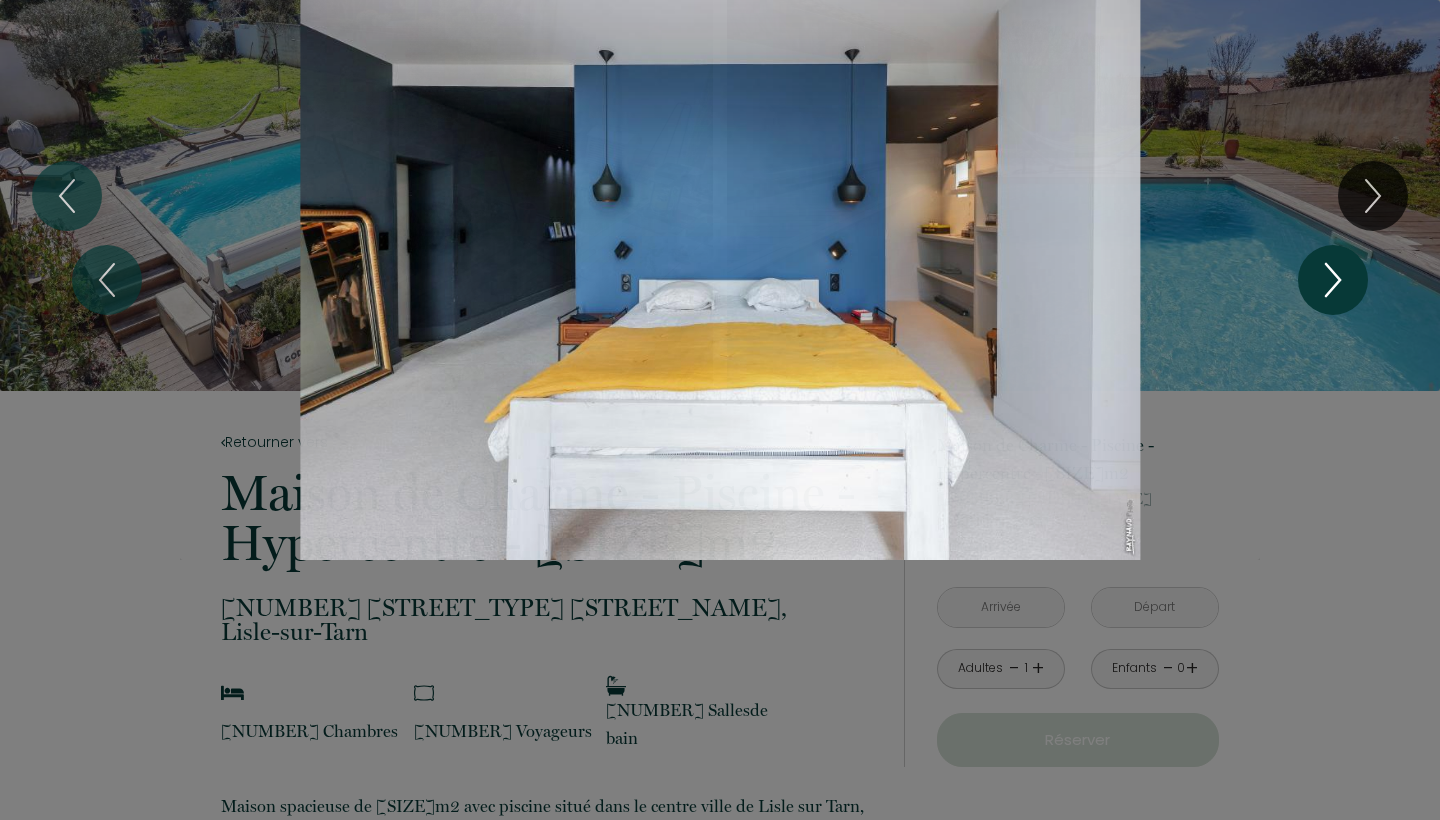 click at bounding box center [1333, 280] 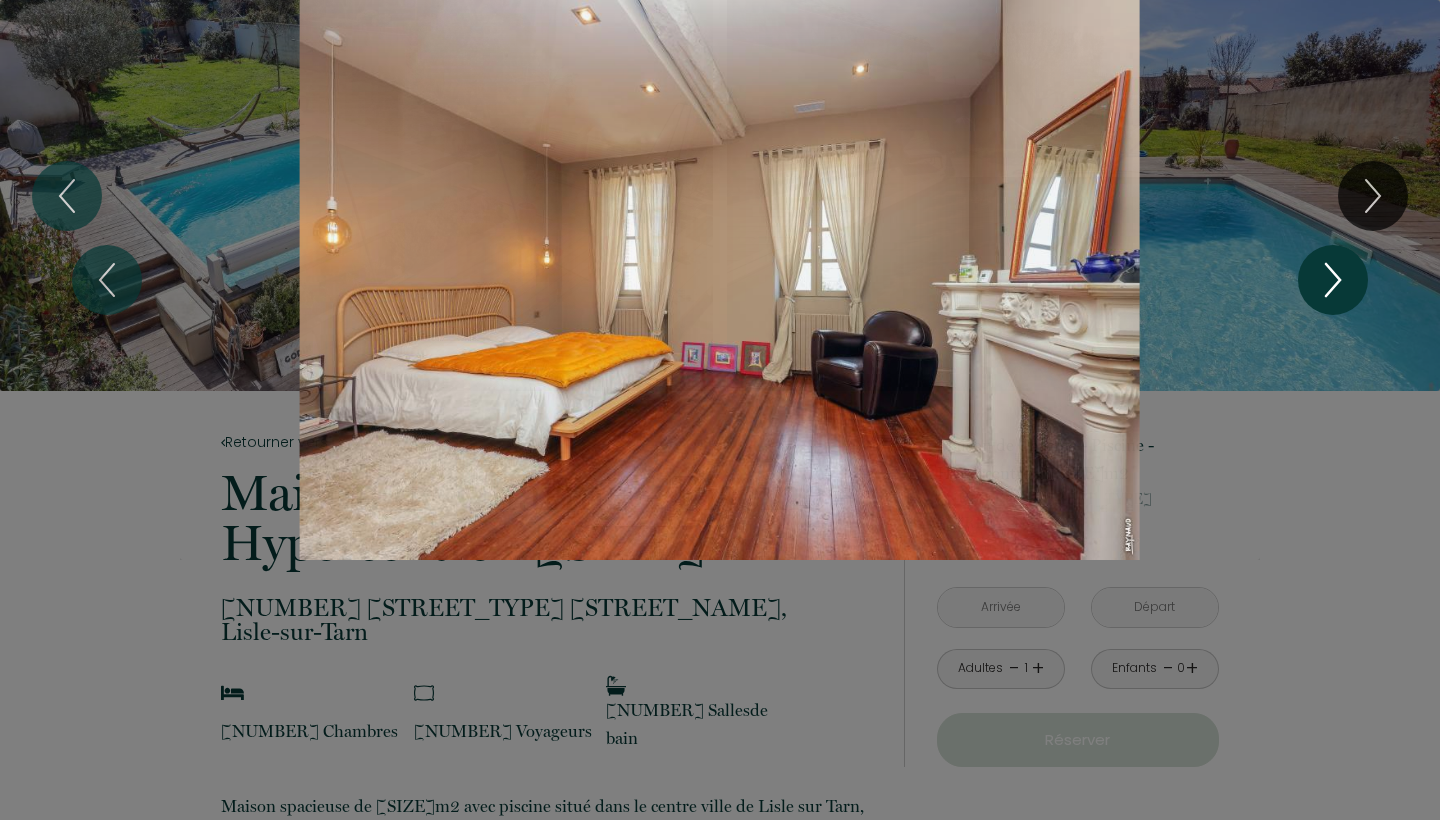 click at bounding box center [1333, 280] 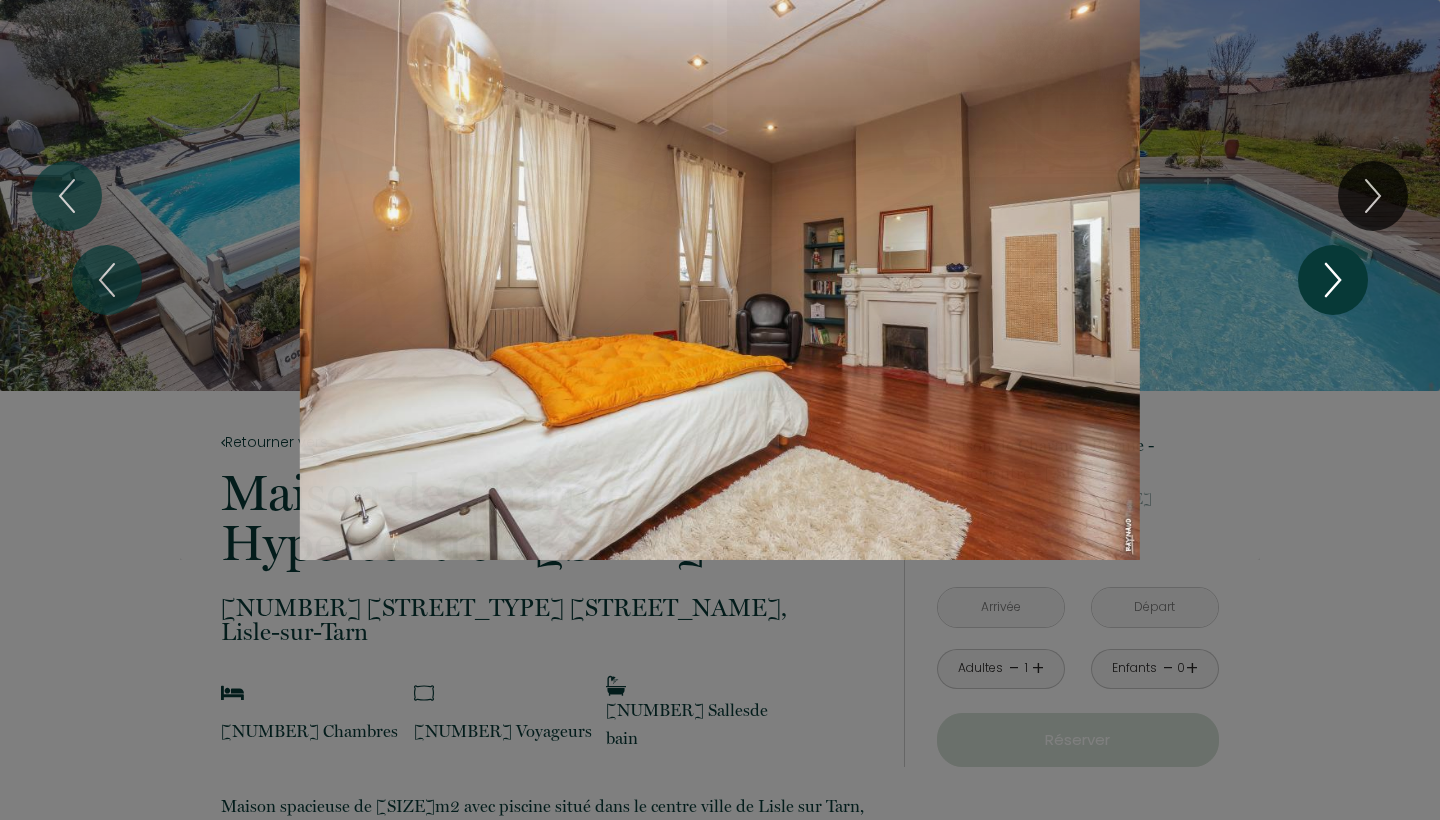 click at bounding box center (1333, 280) 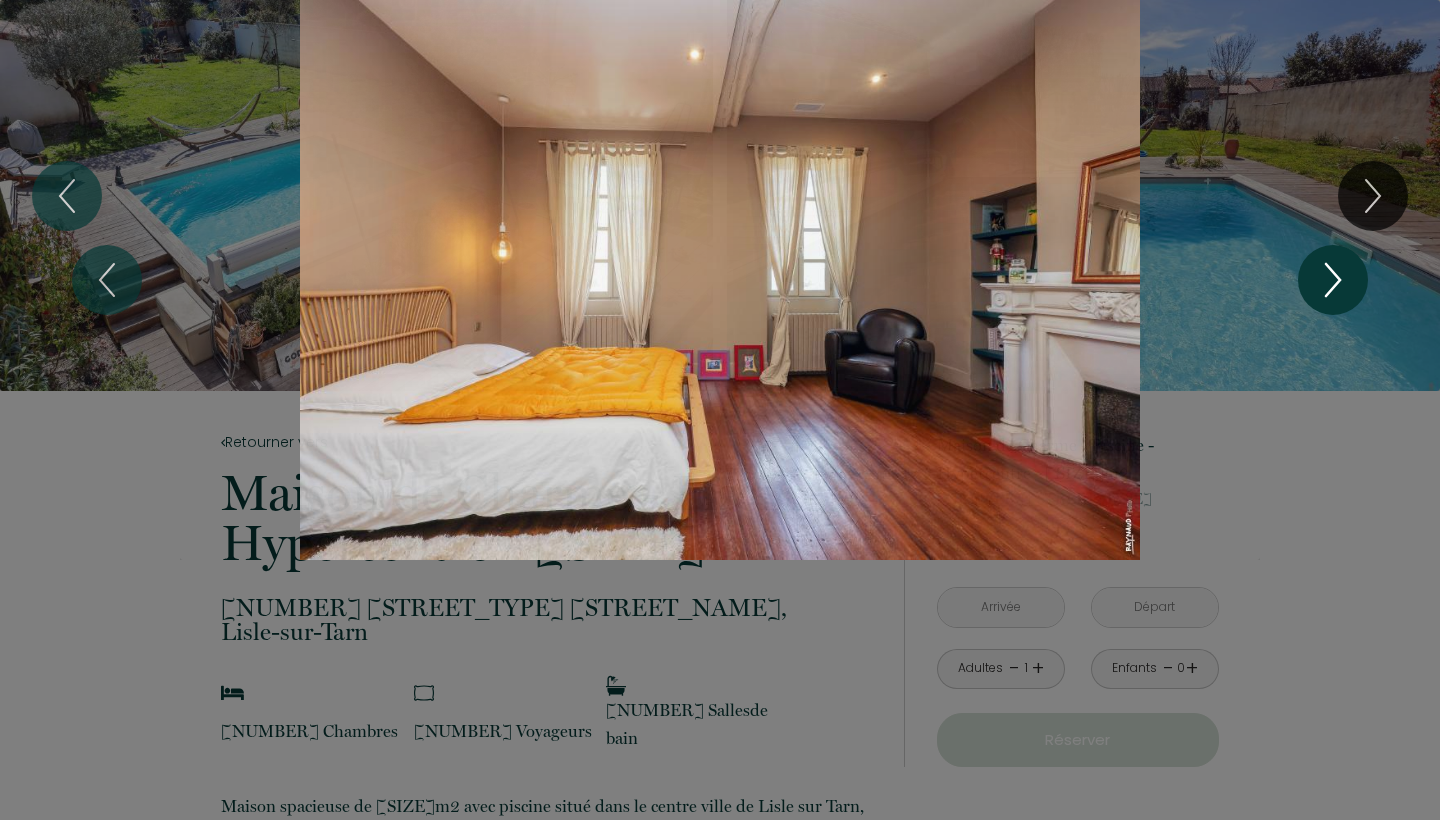 click at bounding box center (1333, 280) 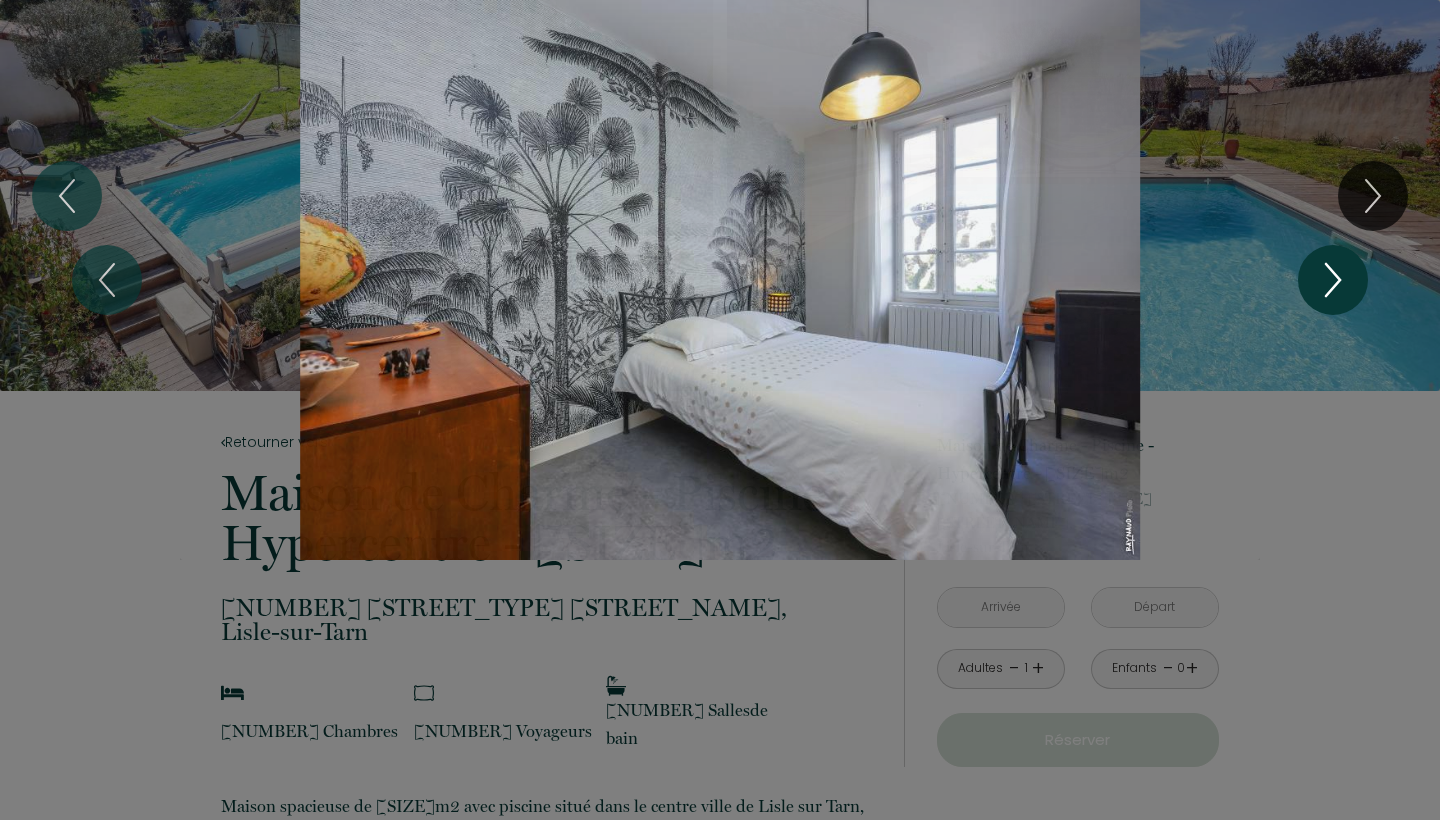 click at bounding box center [1333, 280] 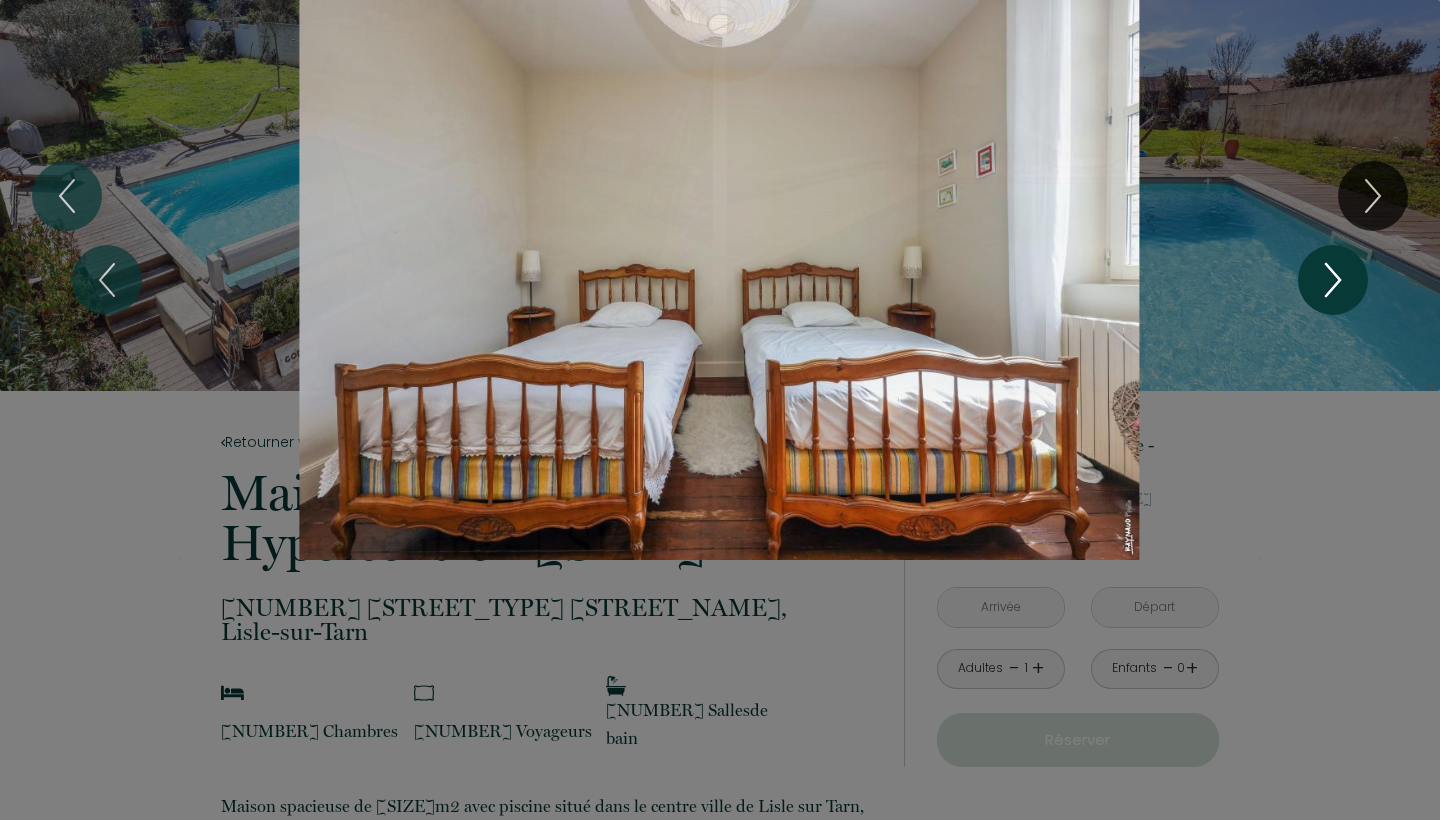 click at bounding box center (1333, 280) 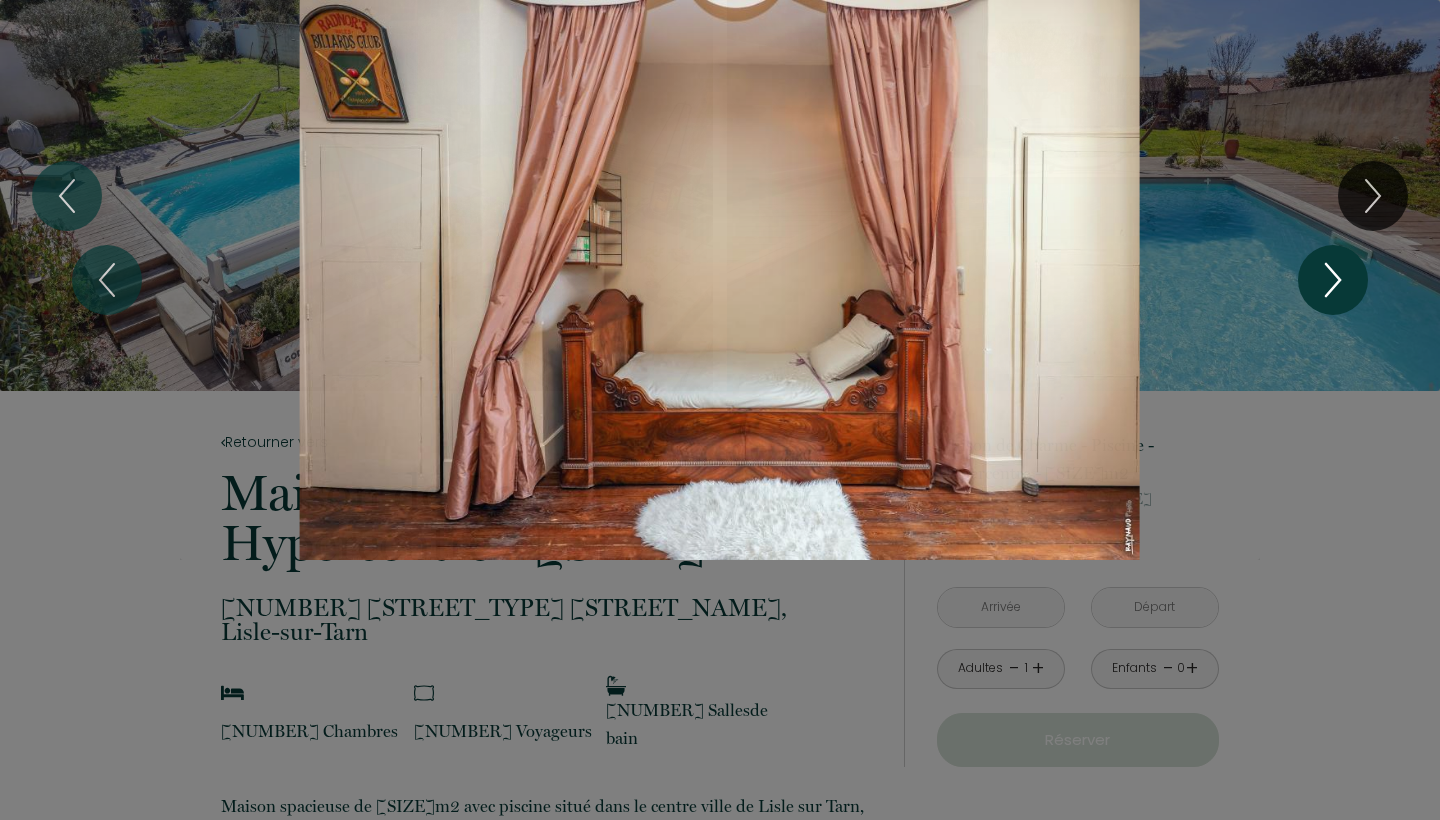 click at bounding box center (1333, 280) 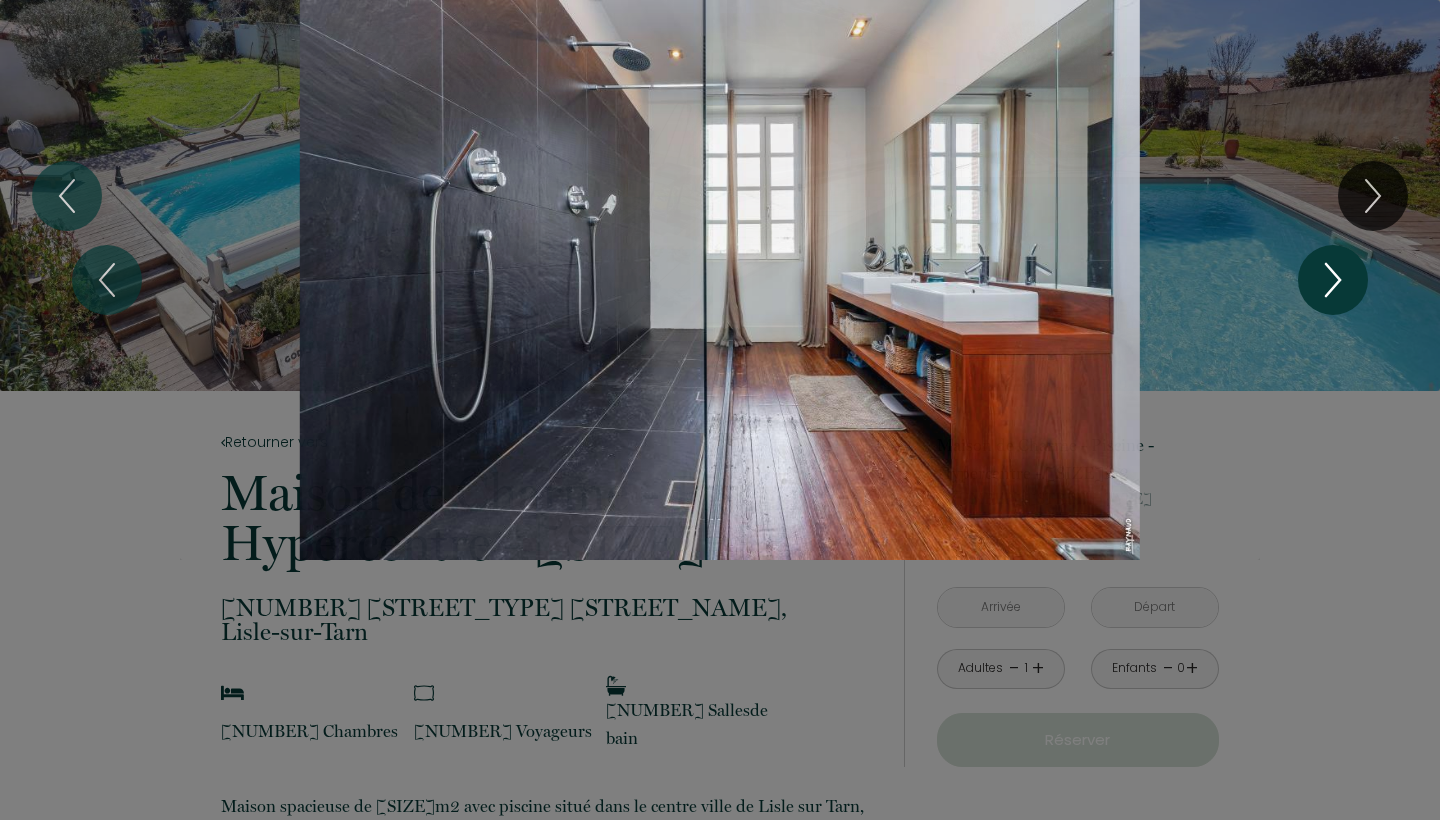 click at bounding box center [1333, 280] 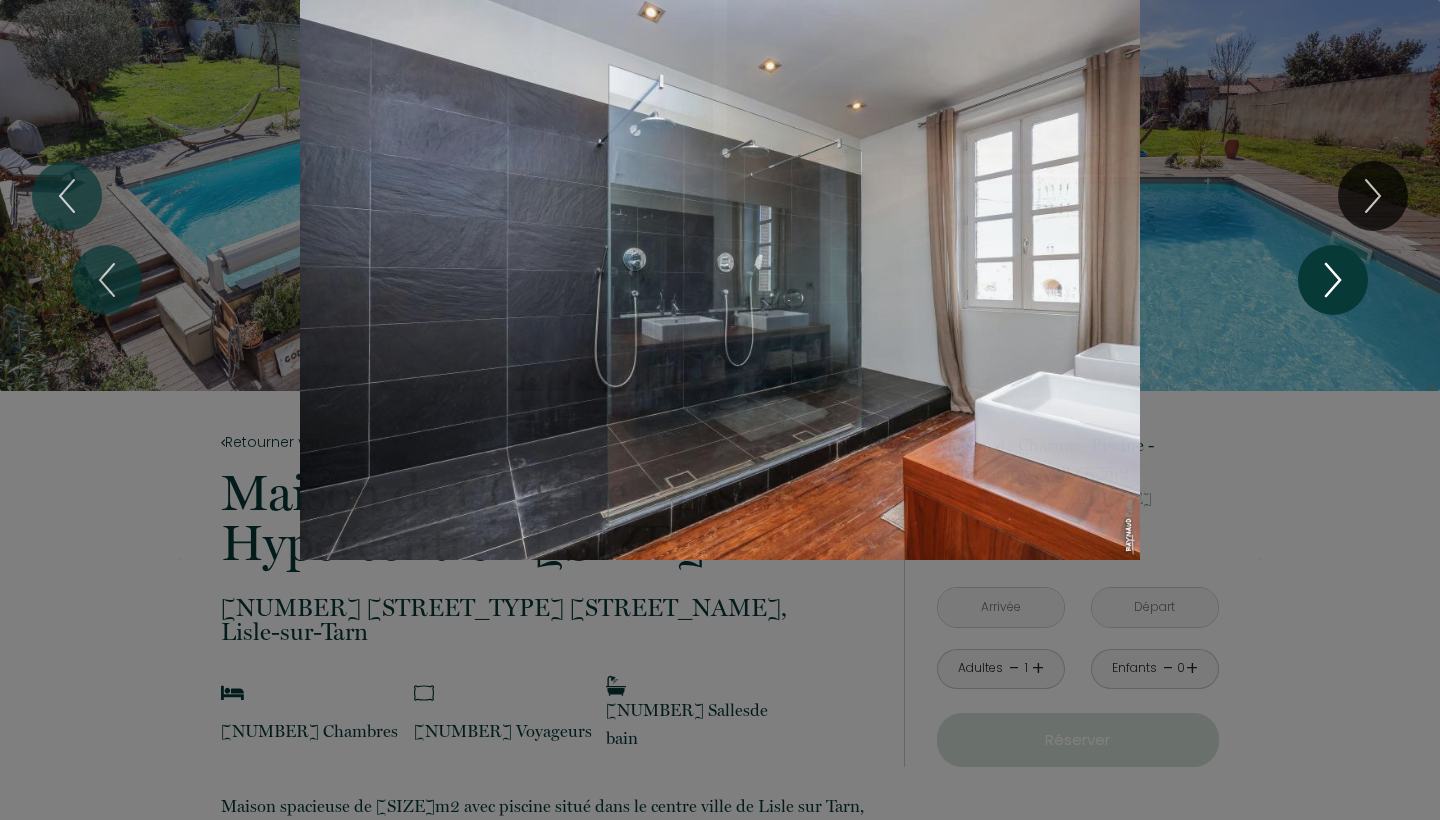 click at bounding box center (1333, 280) 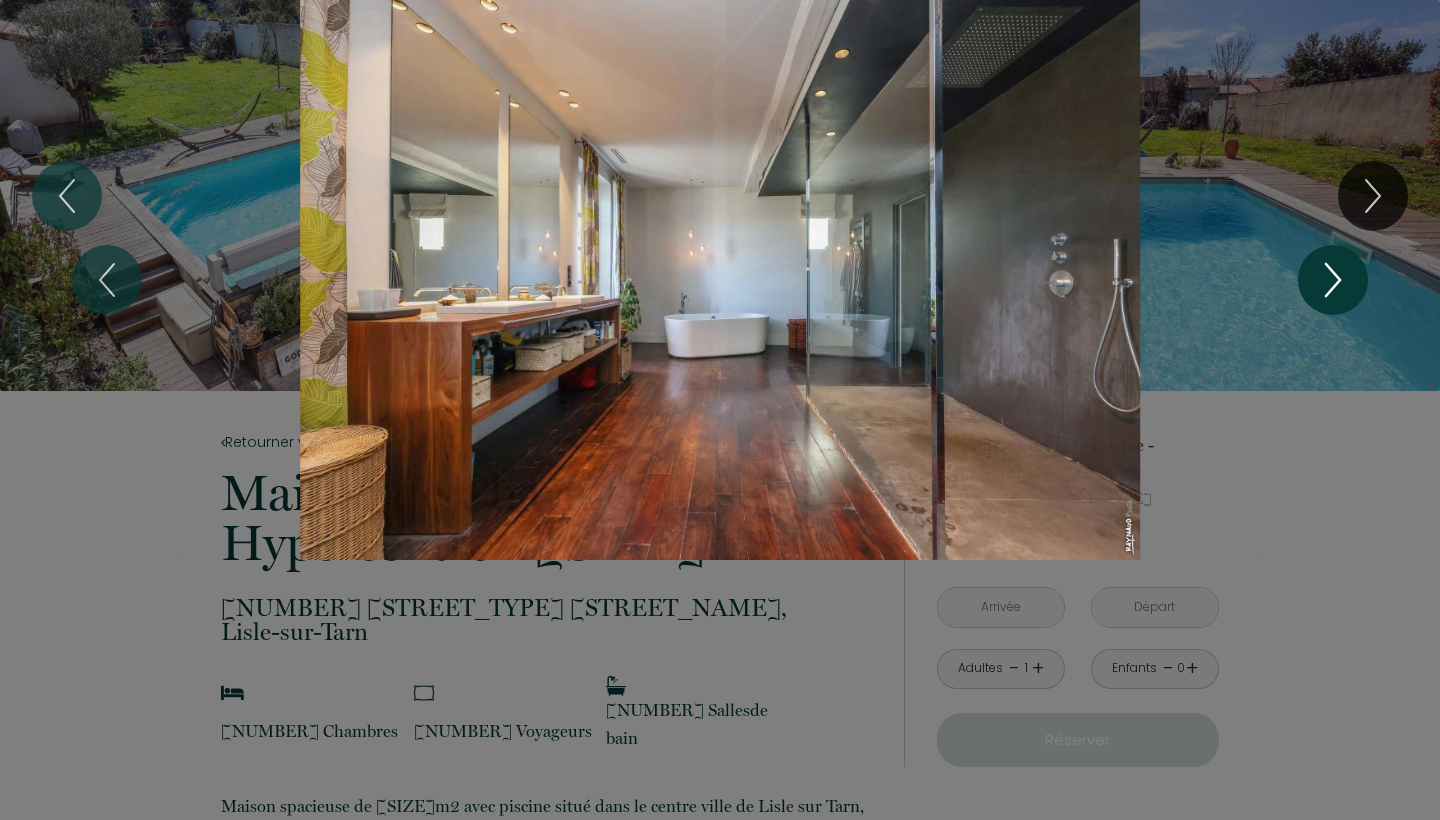 click at bounding box center (1333, 280) 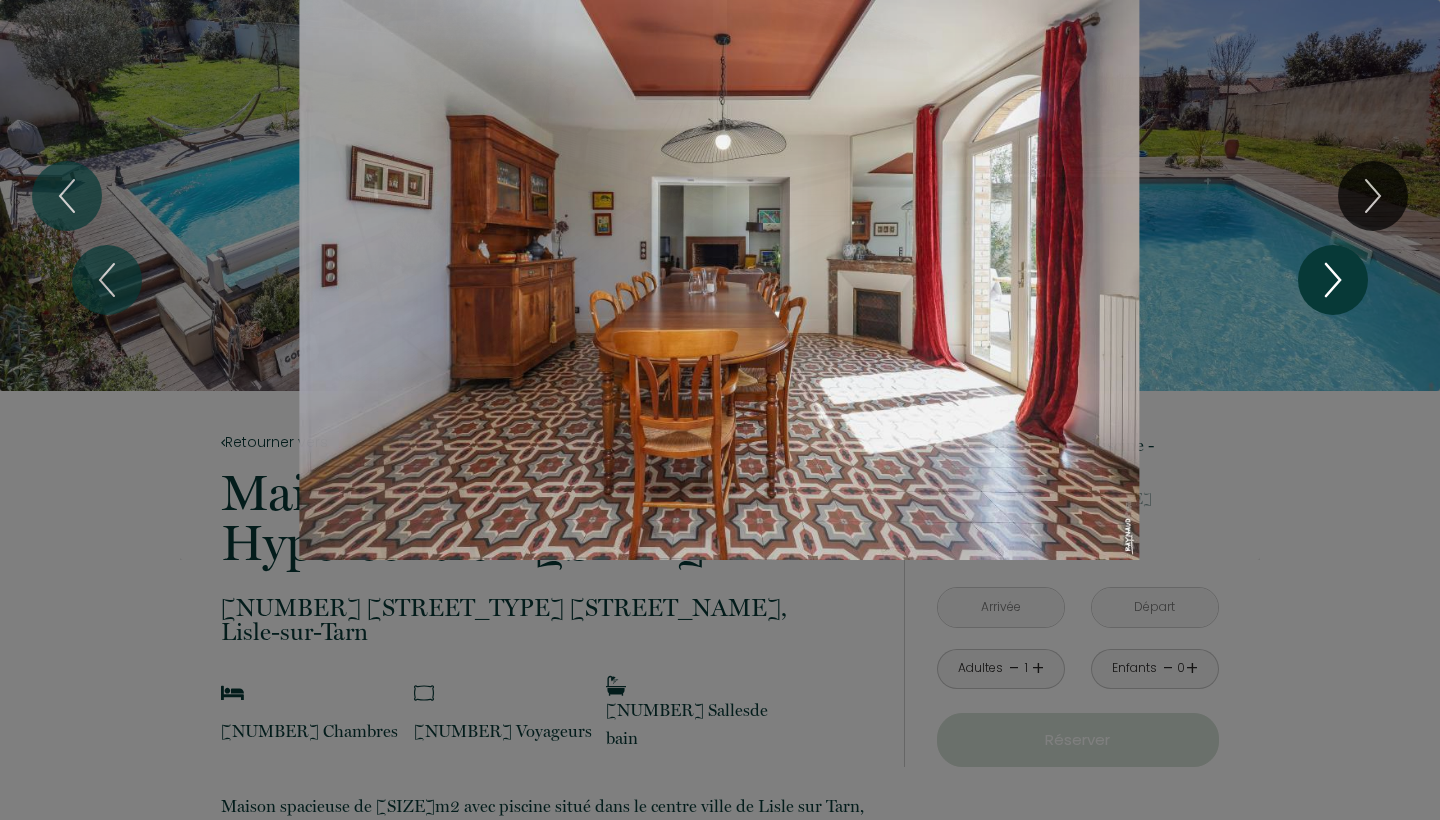 click at bounding box center (1333, 280) 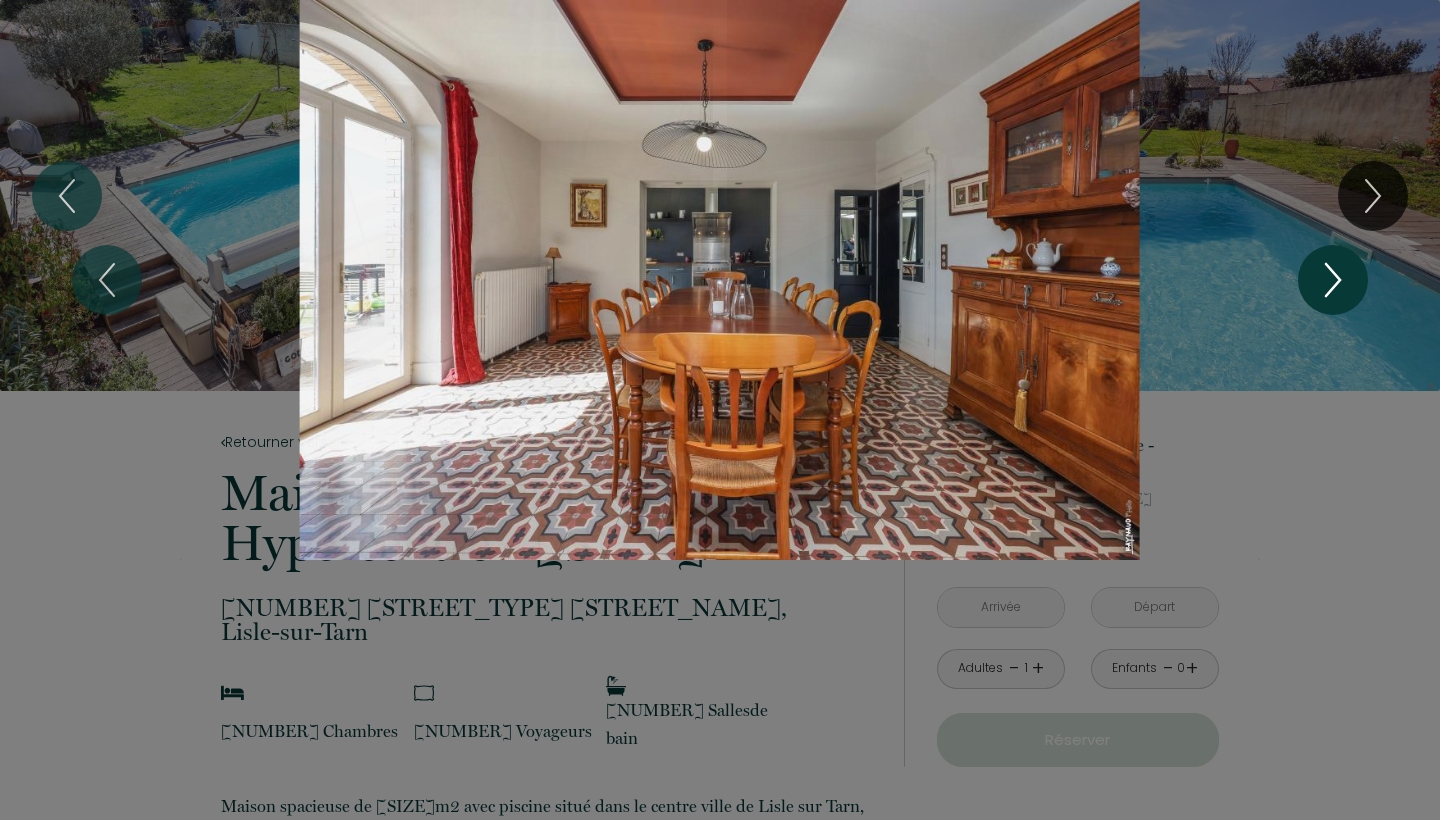 click at bounding box center (1333, 280) 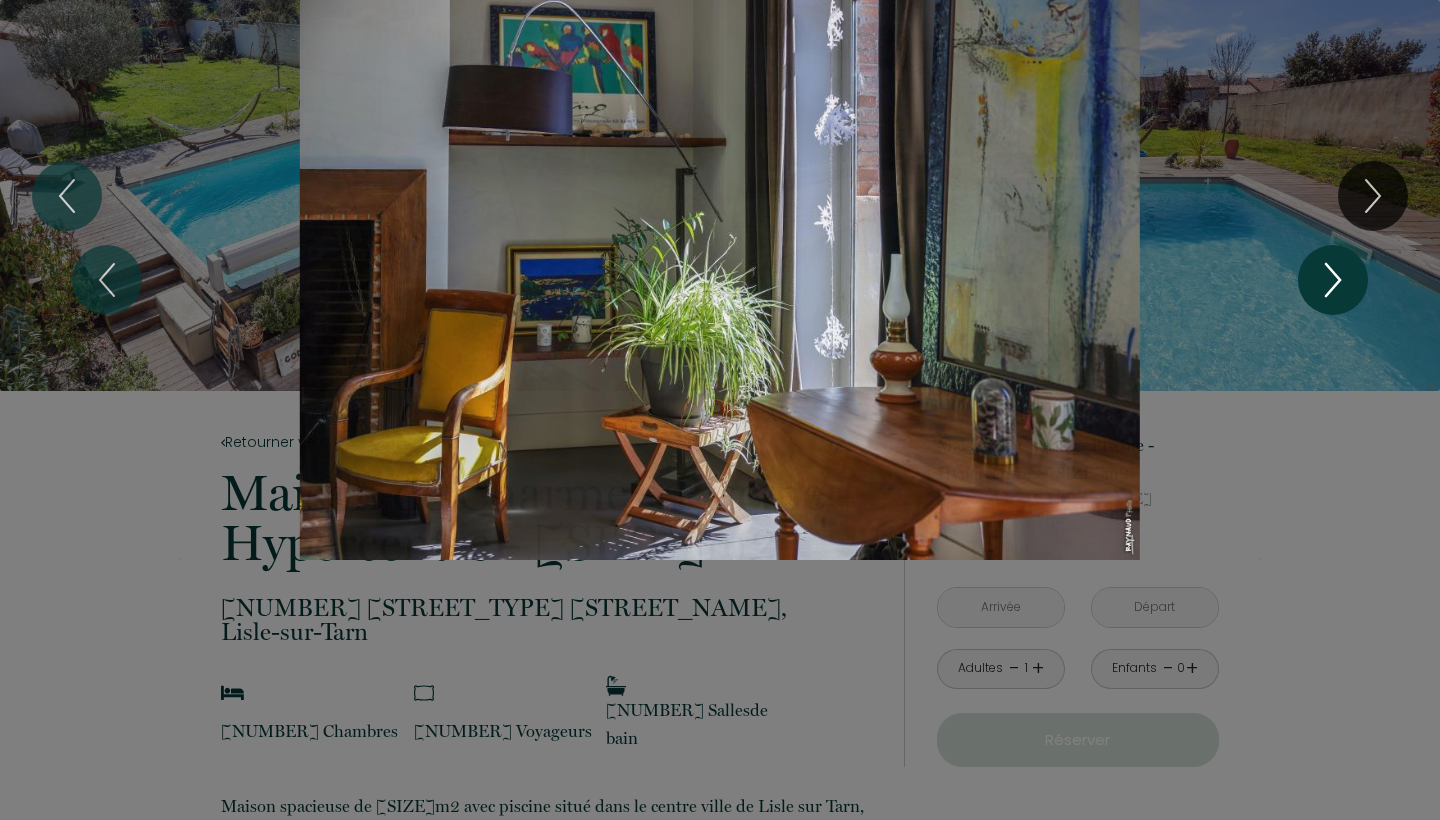 click at bounding box center [1333, 280] 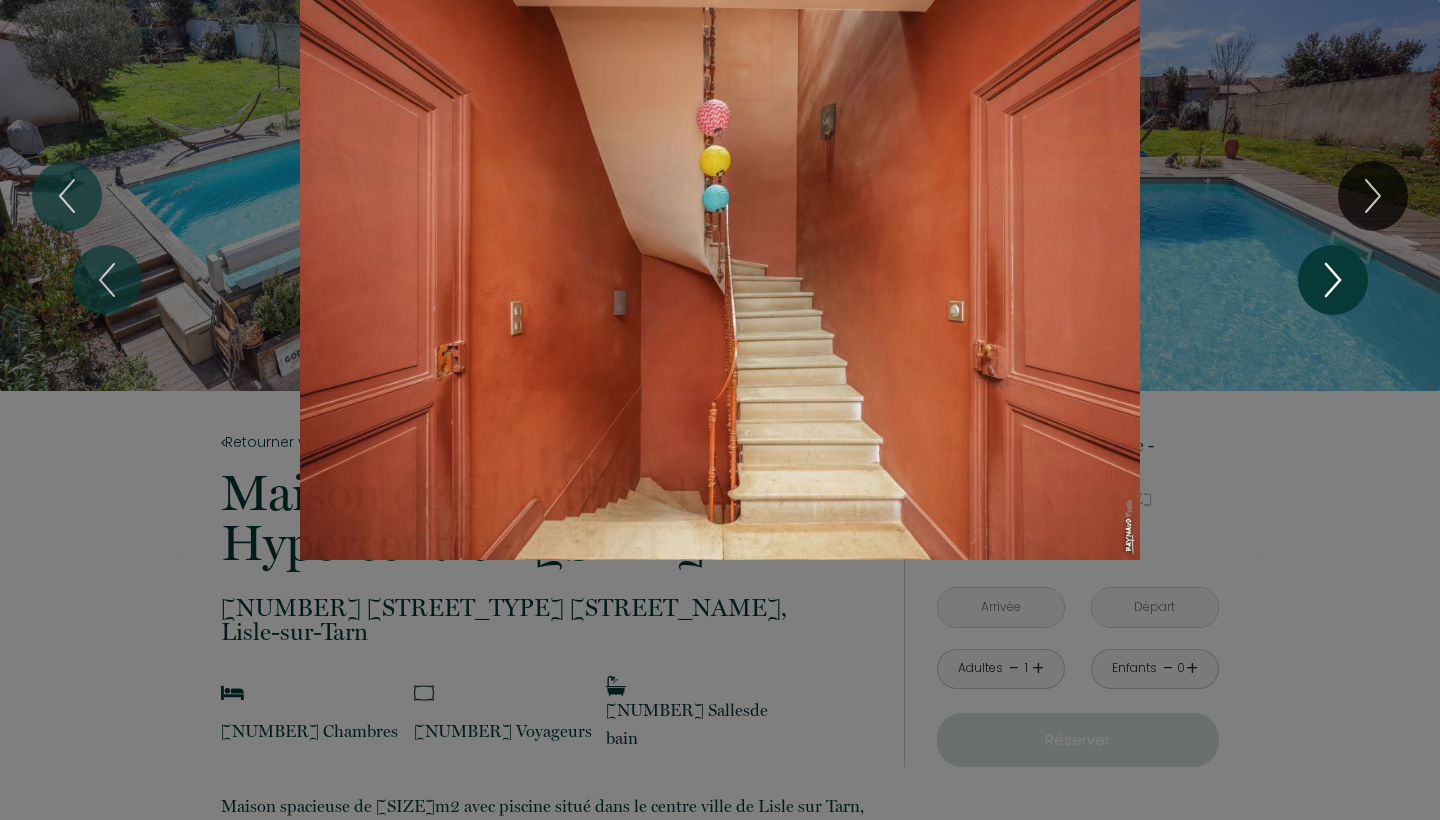 click at bounding box center [1333, 280] 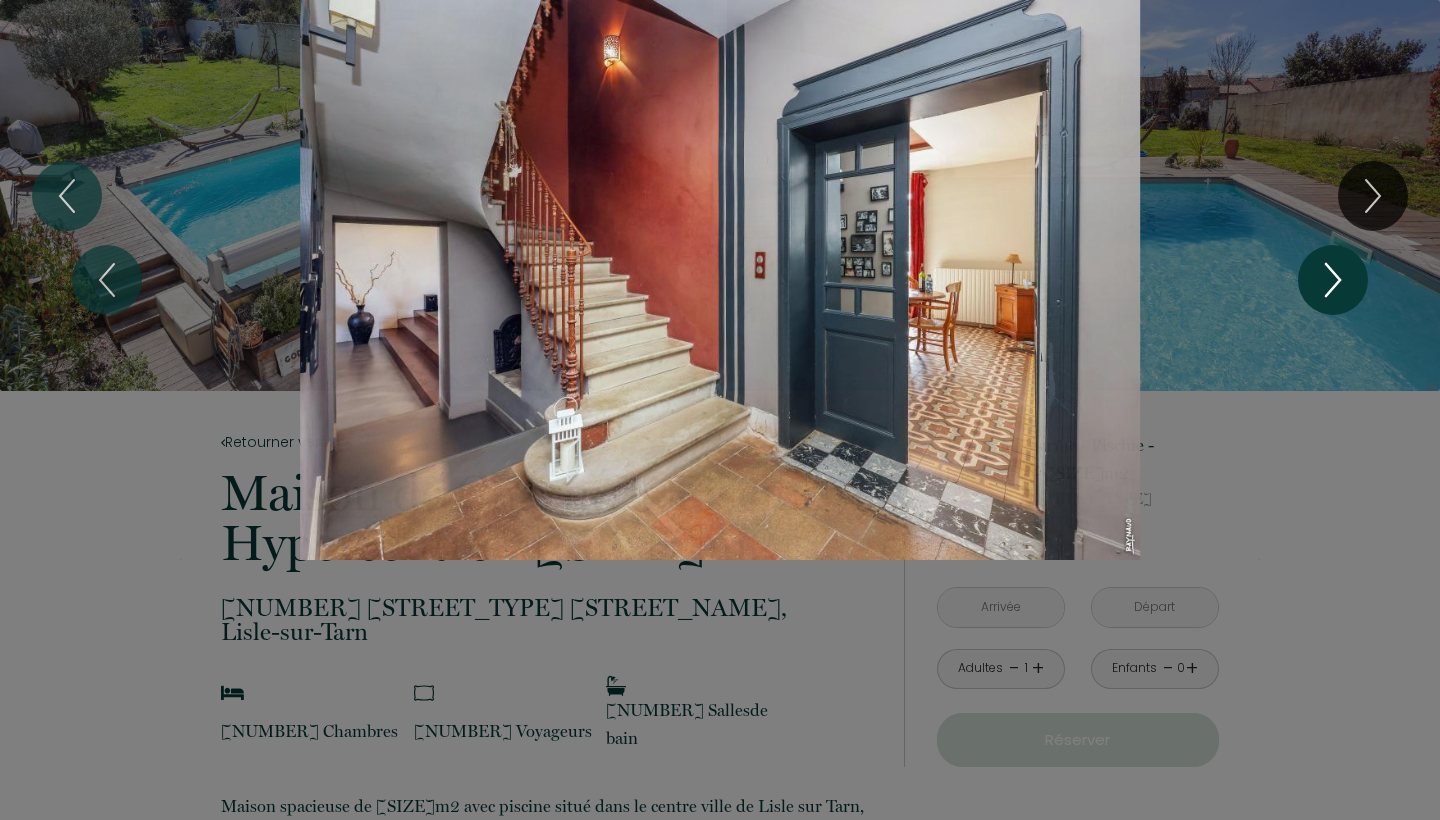click at bounding box center [1333, 280] 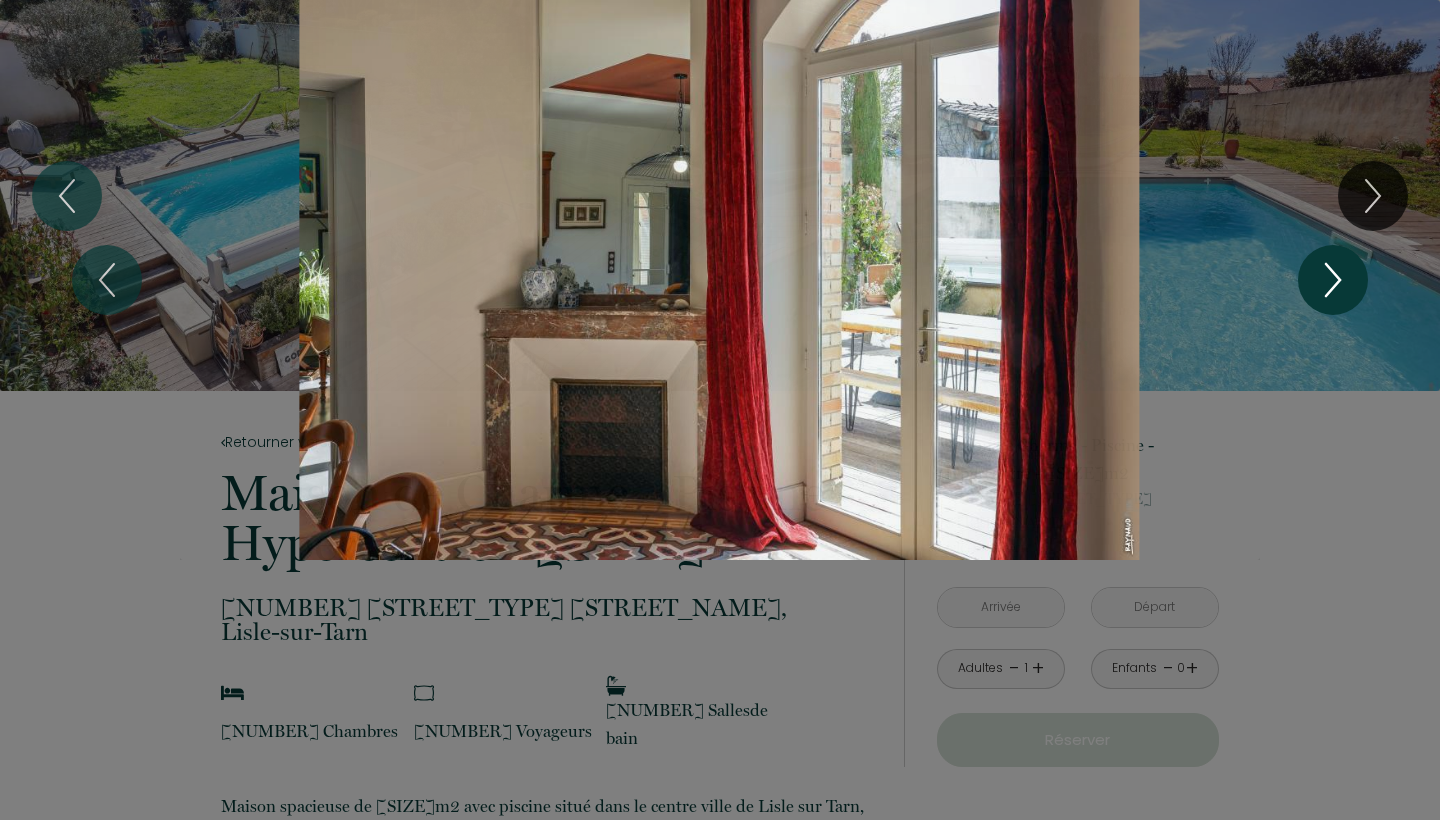 click at bounding box center (1333, 280) 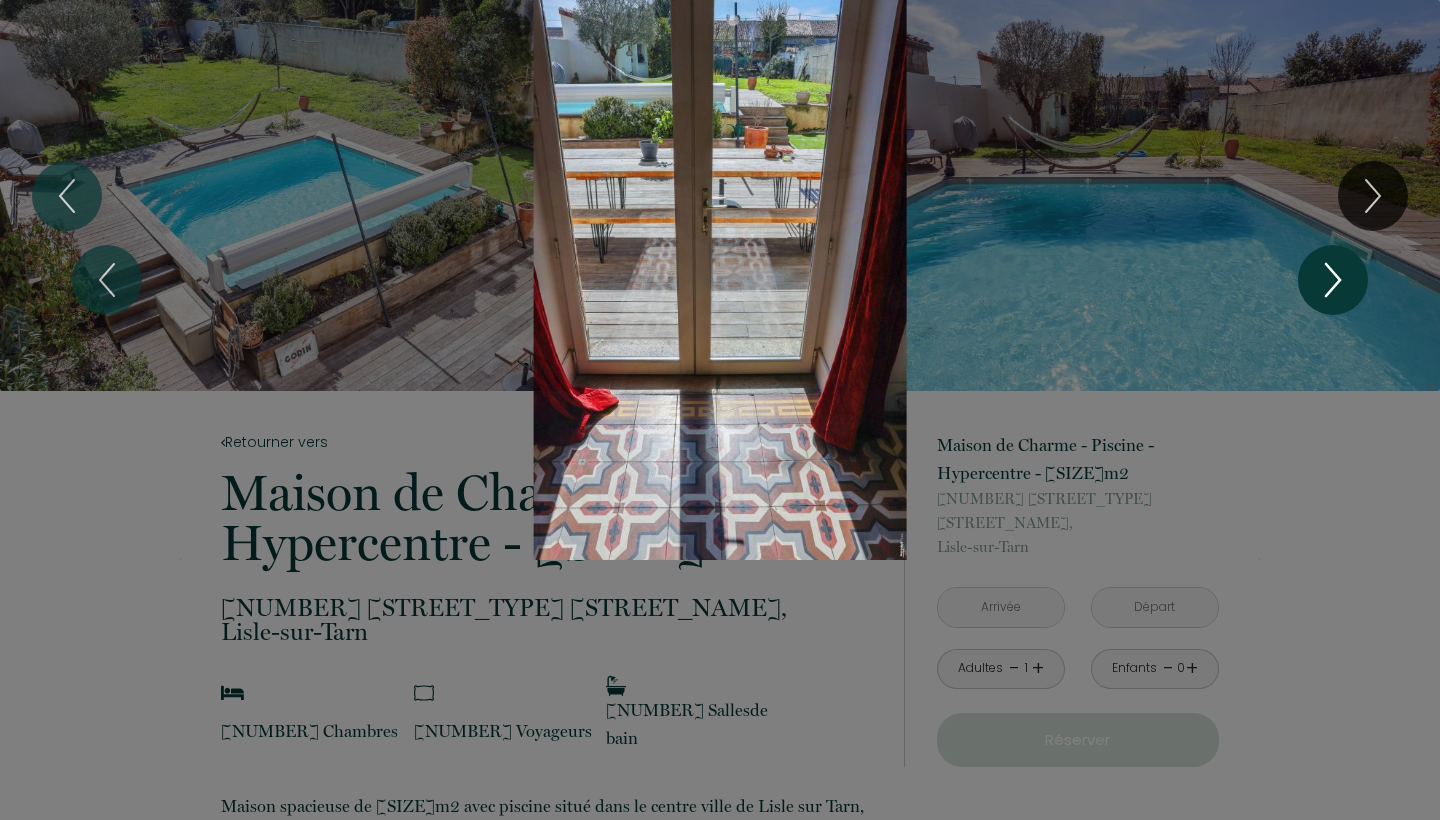 click at bounding box center [1333, 280] 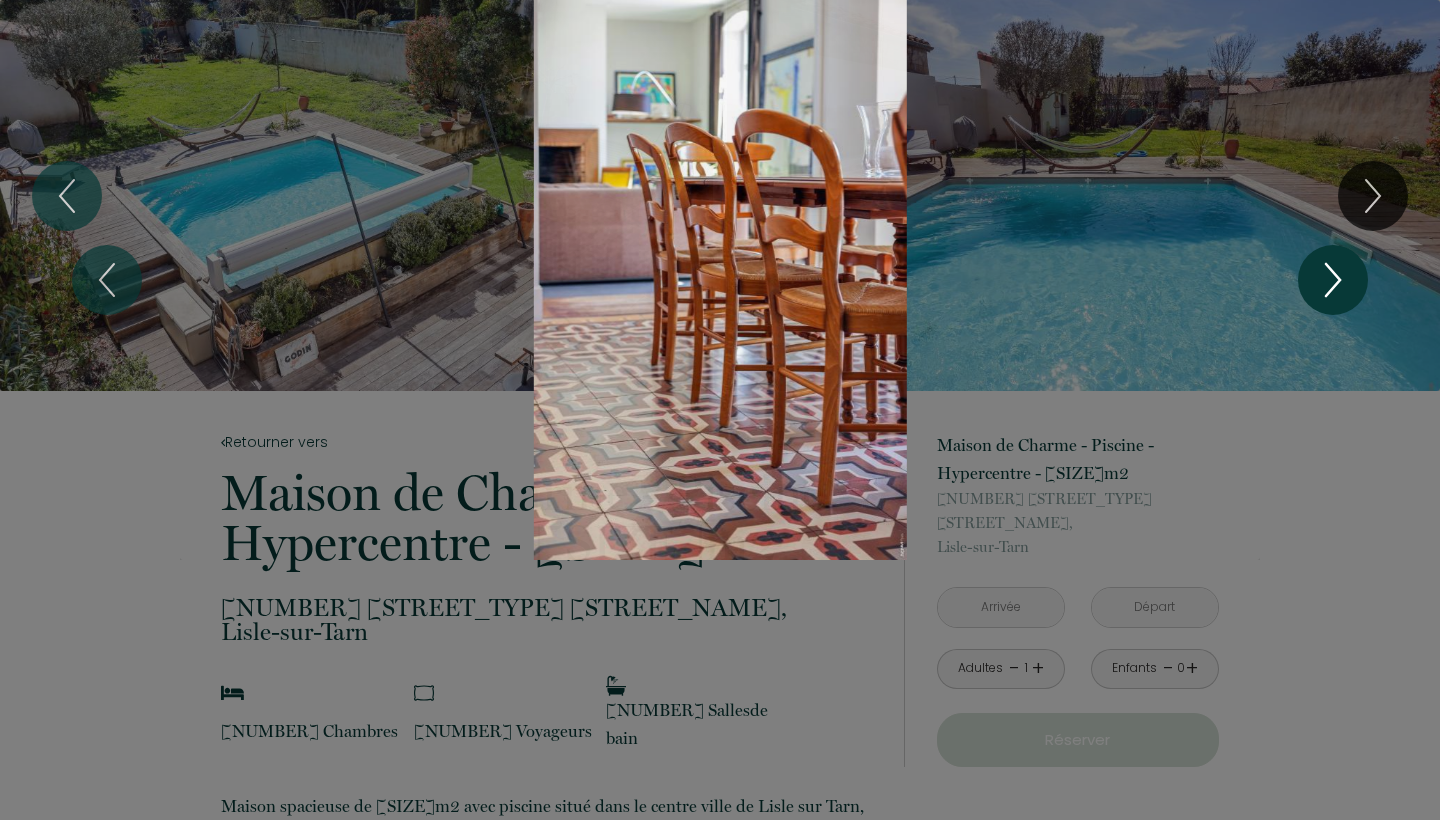 click at bounding box center (1333, 280) 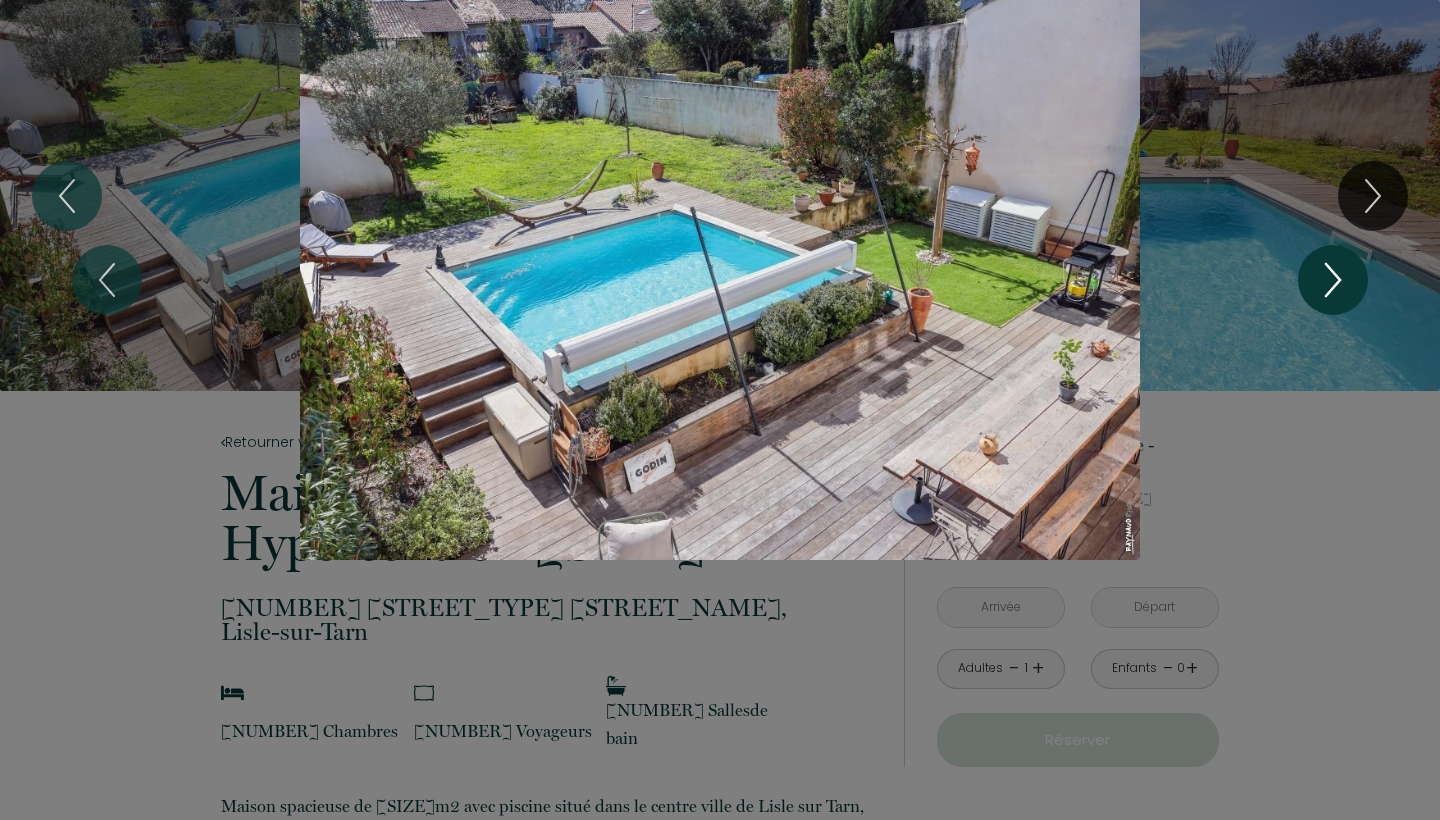 click at bounding box center (1333, 280) 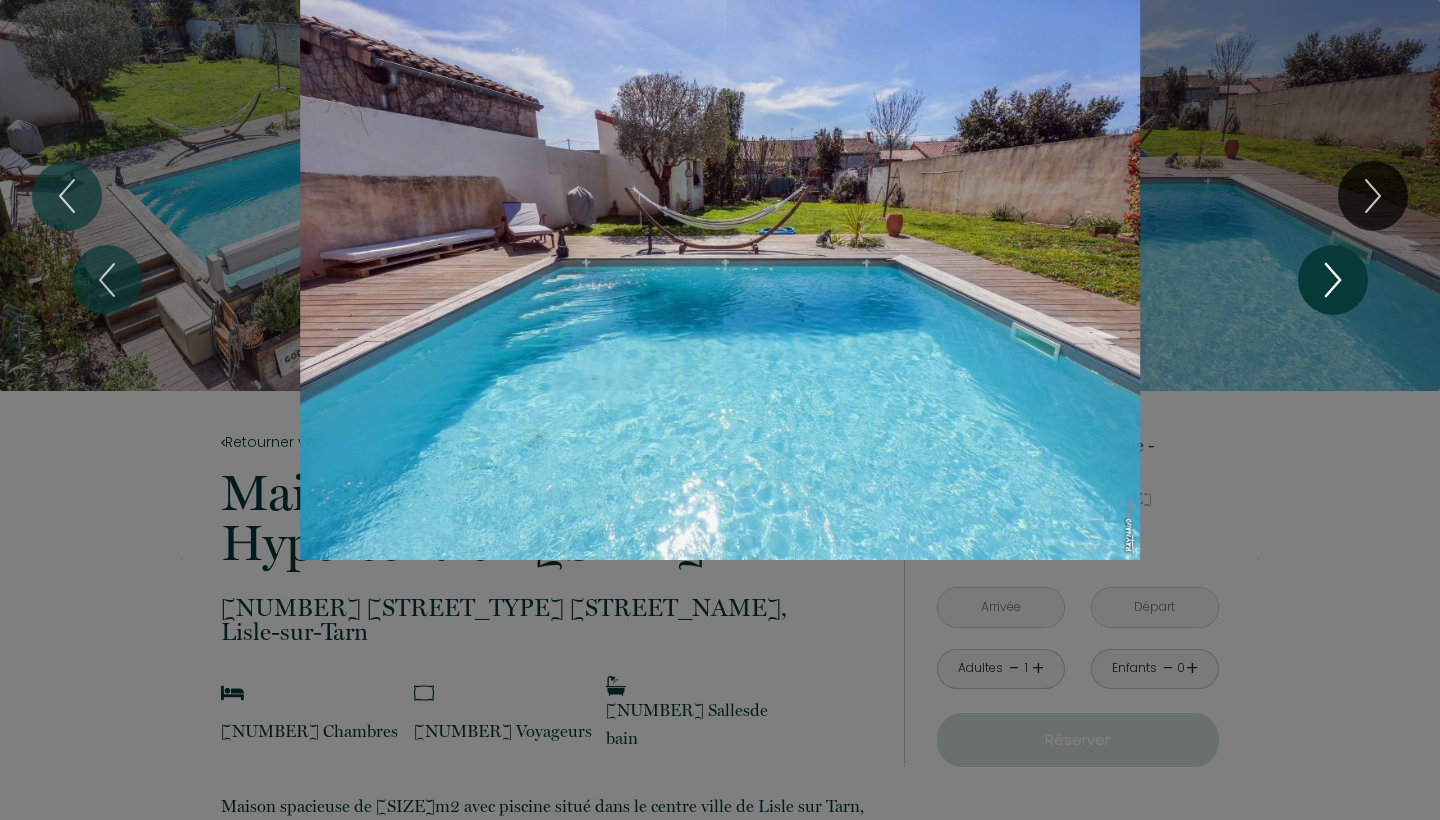 click at bounding box center [1333, 280] 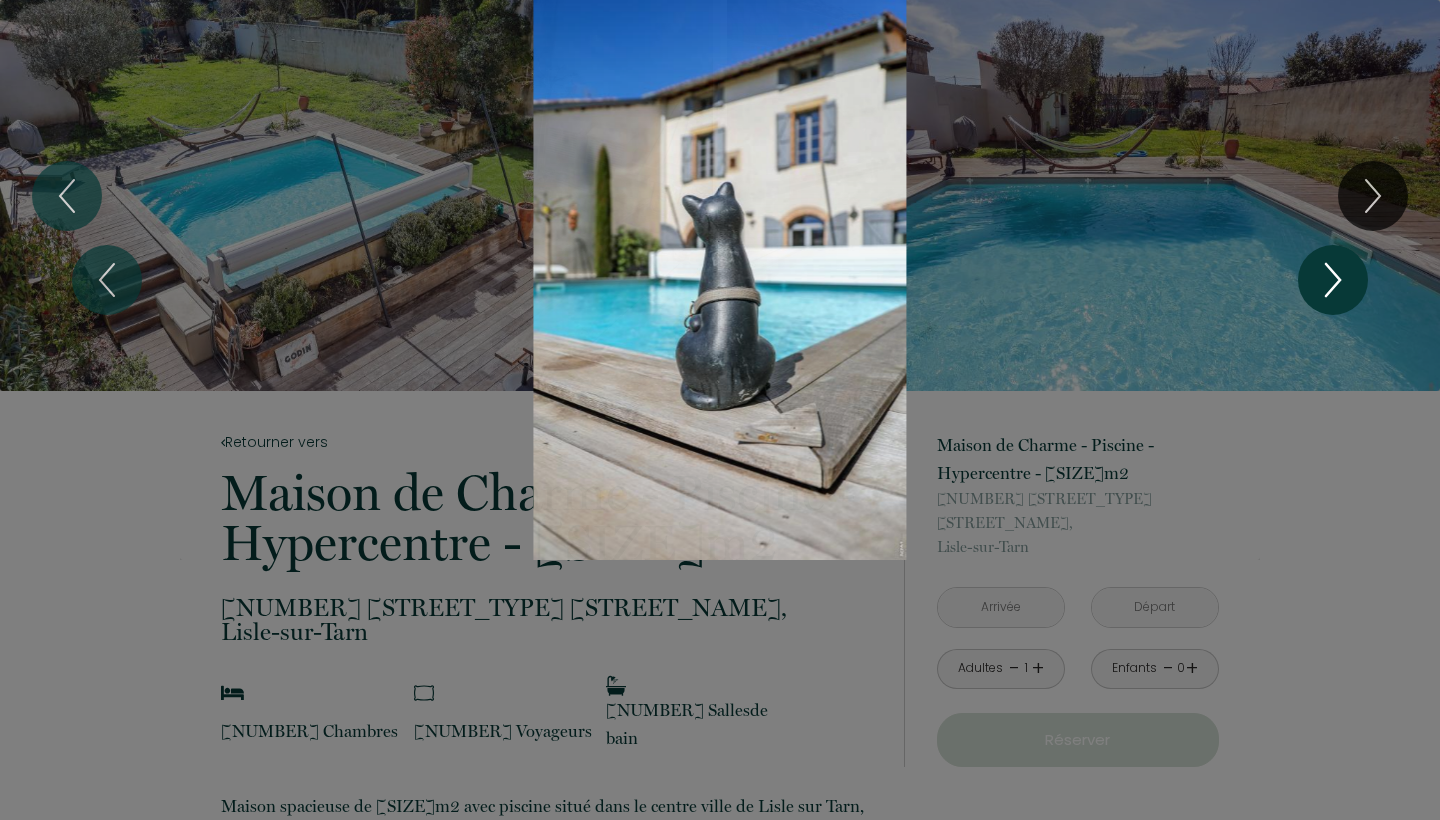 click at bounding box center (1333, 280) 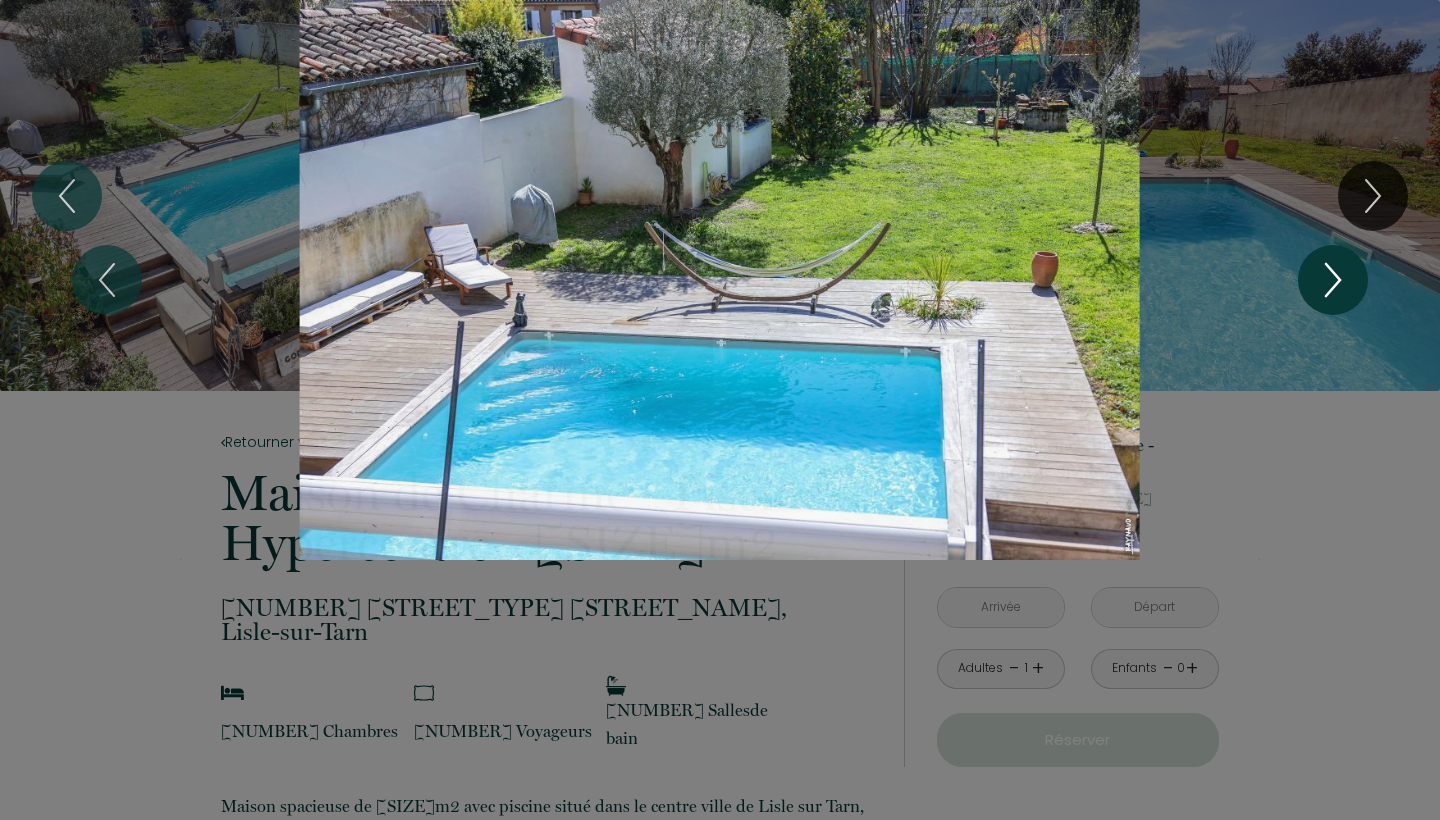 click at bounding box center [1333, 280] 